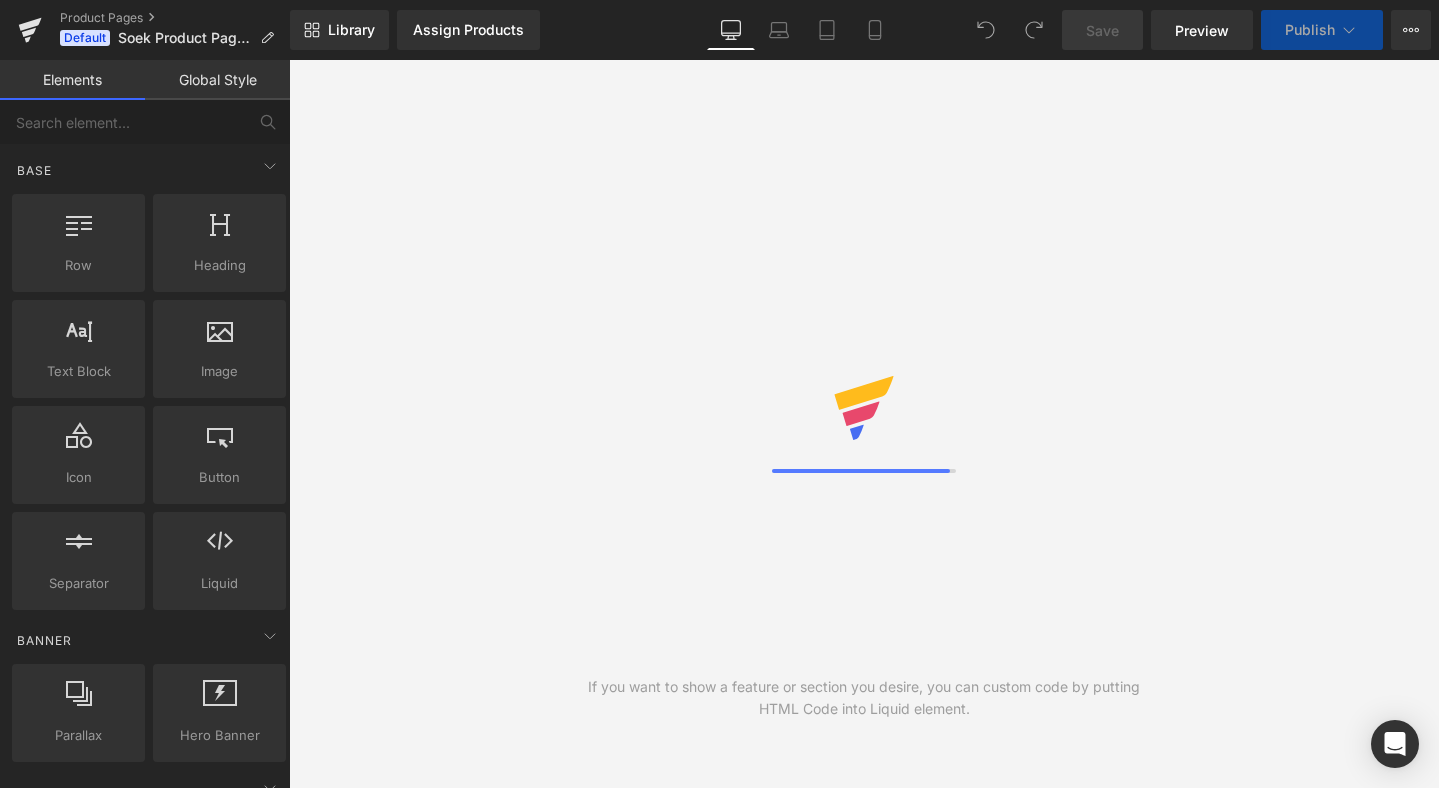 scroll, scrollTop: 0, scrollLeft: 0, axis: both 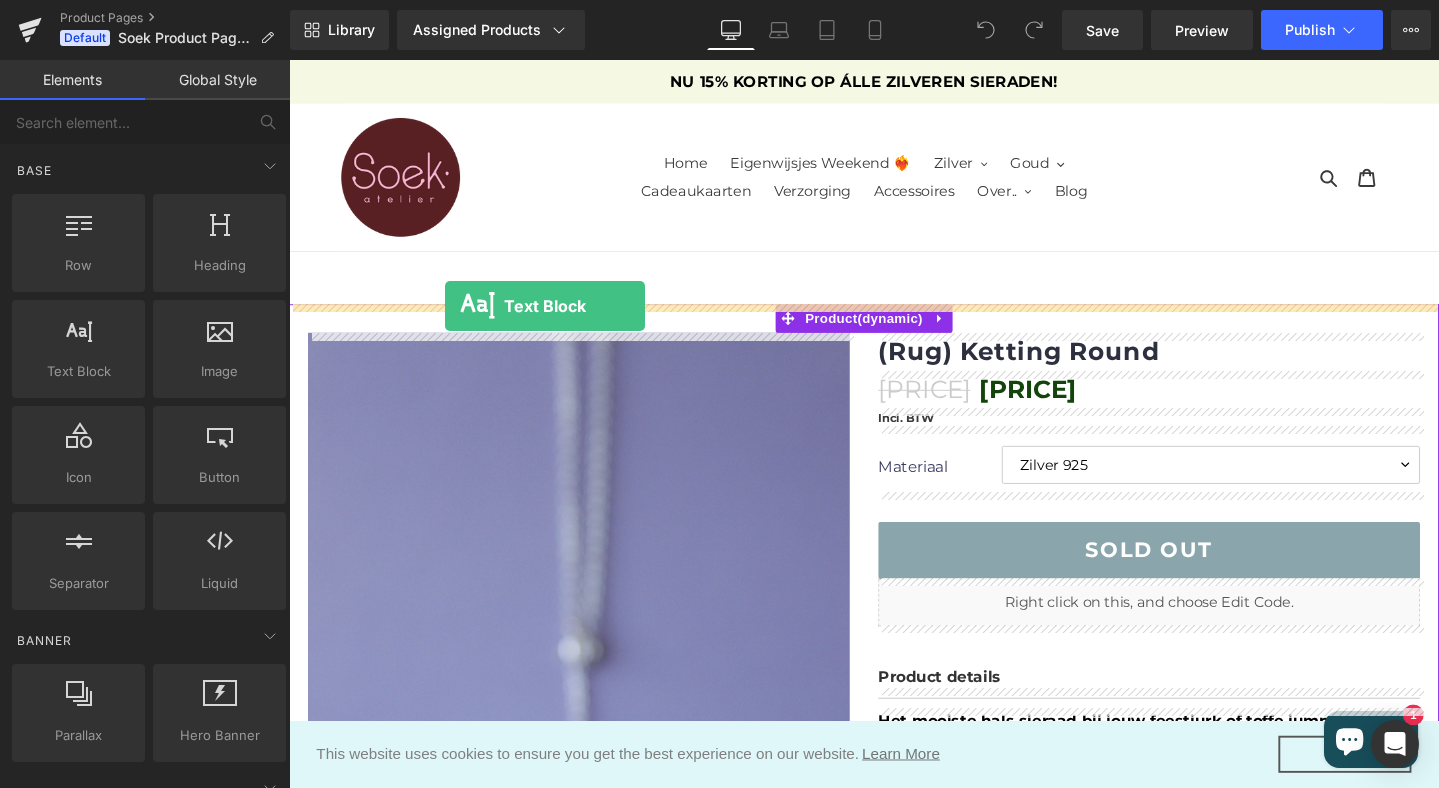 drag, startPoint x: 362, startPoint y: 412, endPoint x: 453, endPoint y: 319, distance: 130.11533 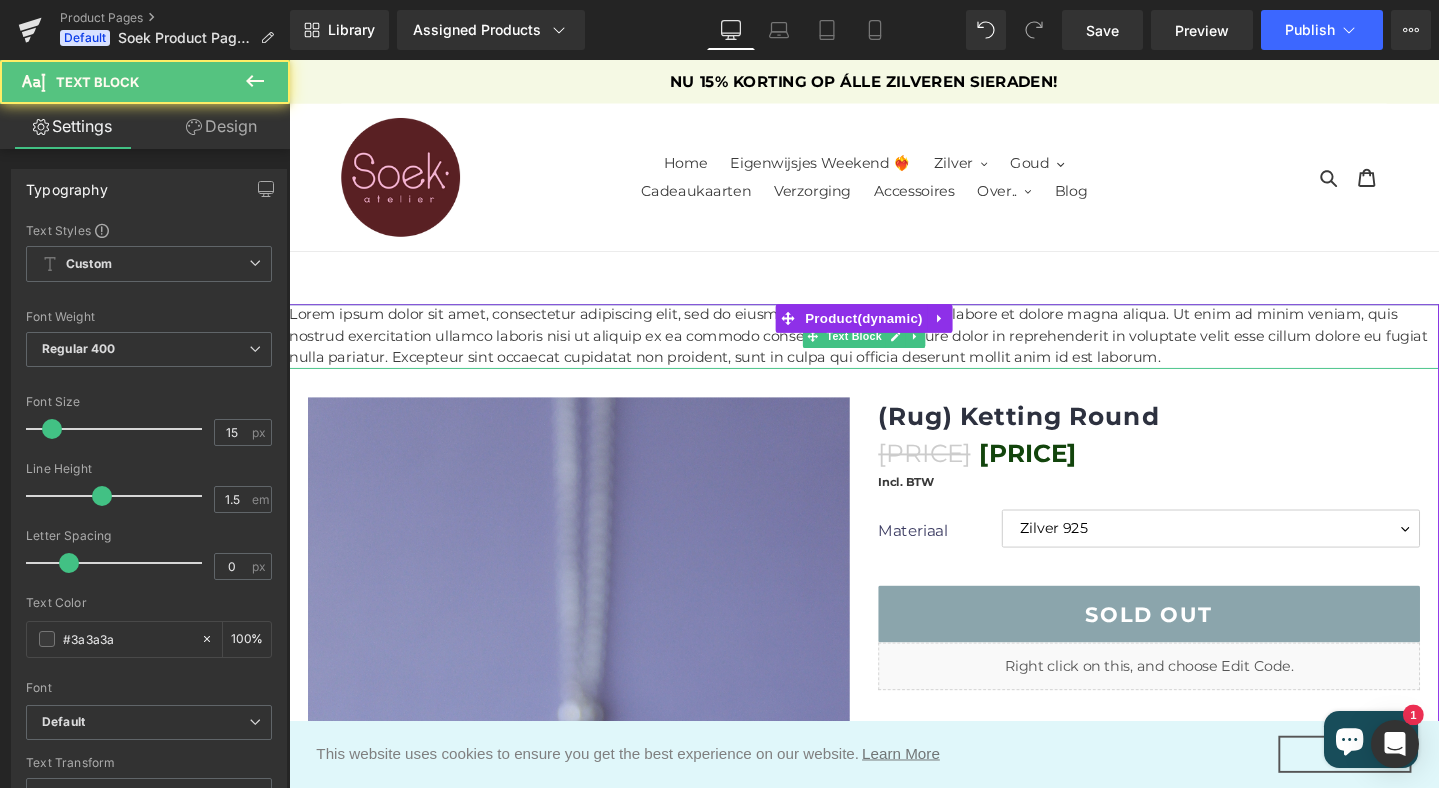 click on "Lorem ipsum dolor sit amet, consectetur adipiscing elit, sed do eiusmod tempor incididunt ut labore et dolore magna aliqua. Ut enim ad minim veniam, quis nostrud exercitation ullamco laboris nisi ut aliquip ex ea commodo consequat. Duis aute irure dolor in reprehenderit in voluptate velit esse cillum dolore eu fugiat nulla pariatur. Excepteur sint occaecat cupidatat non proident, sunt in culpa qui officia deserunt mollit anim id est laborum." at bounding box center (894, 351) 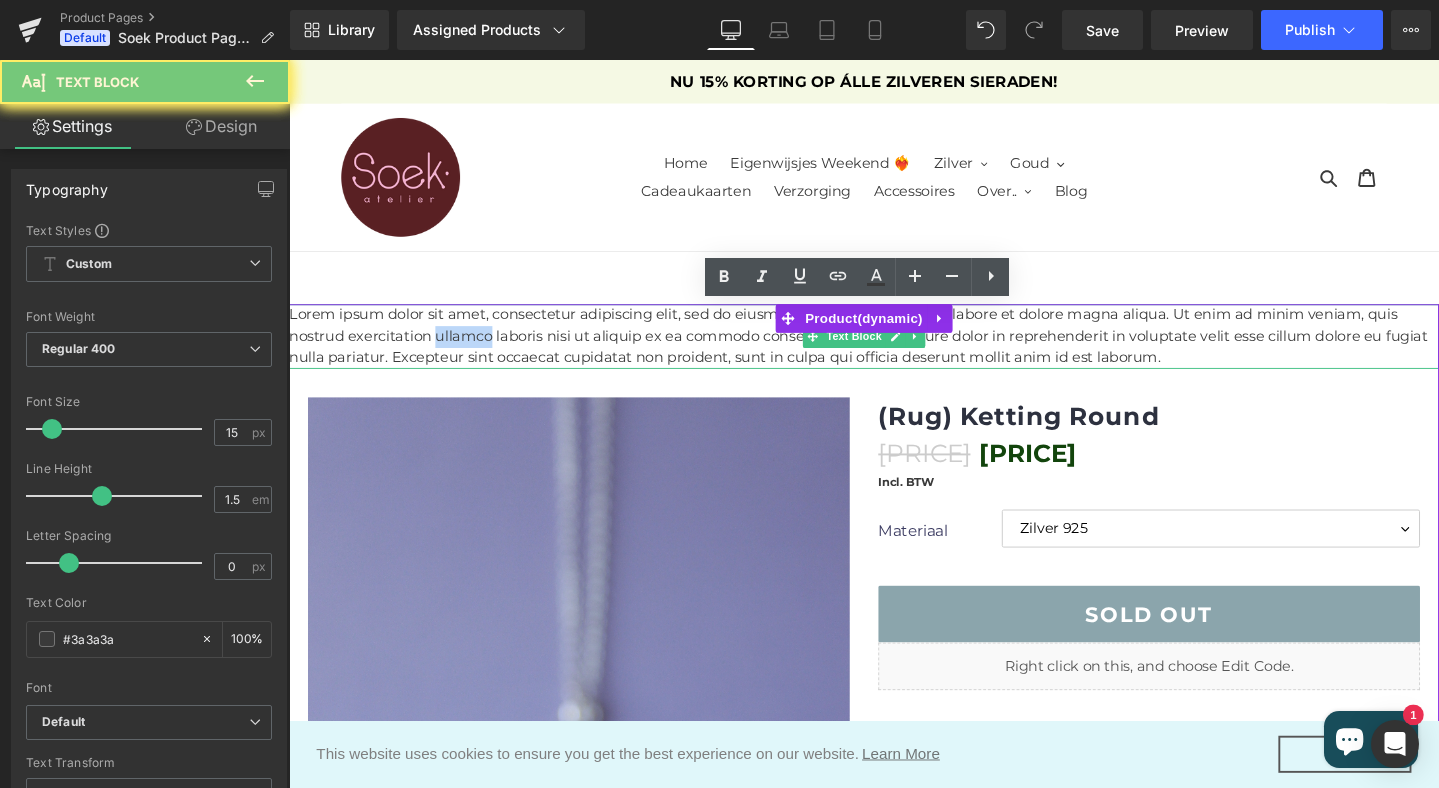 click on "Lorem ipsum dolor sit amet, consectetur adipiscing elit, sed do eiusmod tempor incididunt ut labore et dolore magna aliqua. Ut enim ad minim veniam, quis nostrud exercitation ullamco laboris nisi ut aliquip ex ea commodo consequat. Duis aute irure dolor in reprehenderit in voluptate velit esse cillum dolore eu fugiat nulla pariatur. Excepteur sint occaecat cupidatat non proident, sunt in culpa qui officia deserunt mollit anim id est laborum." at bounding box center [894, 351] 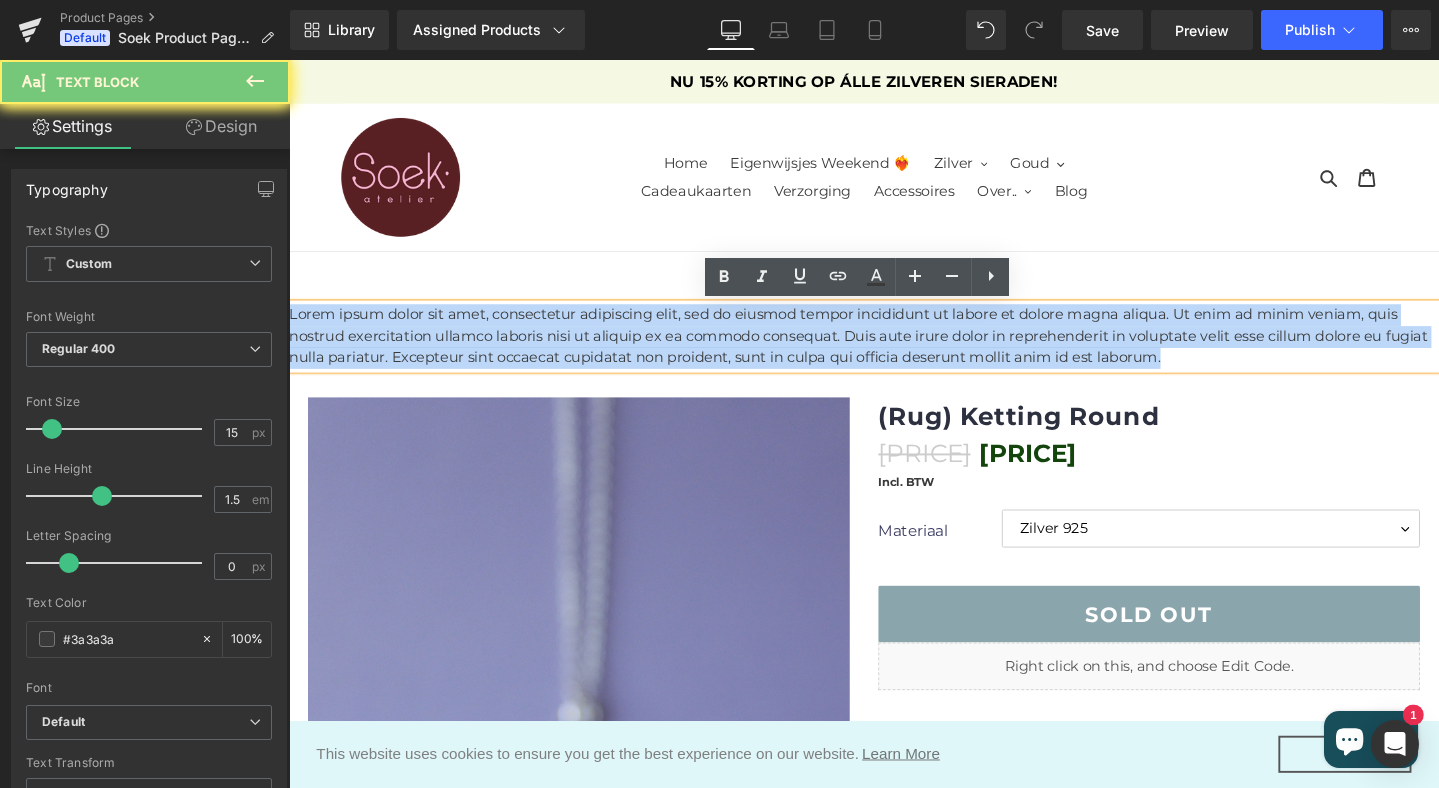 click on "Lorem ipsum dolor sit amet, consectetur adipiscing elit, sed do eiusmod tempor incididunt ut labore et dolore magna aliqua. Ut enim ad minim veniam, quis nostrud exercitation ullamco laboris nisi ut aliquip ex ea commodo consequat. Duis aute irure dolor in reprehenderit in voluptate velit esse cillum dolore eu fugiat nulla pariatur. Excepteur sint occaecat cupidatat non proident, sunt in culpa qui officia deserunt mollit anim id est laborum." at bounding box center (894, 351) 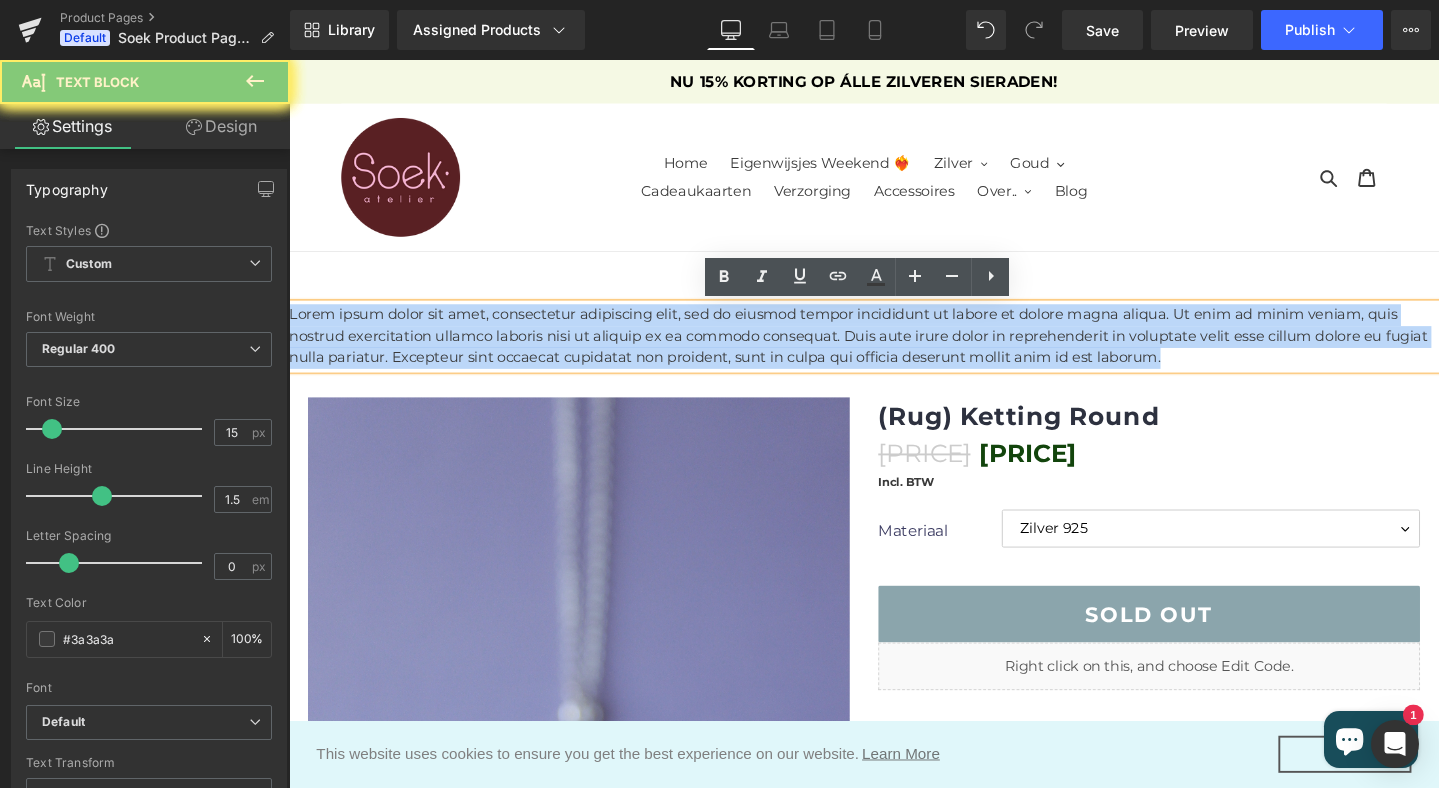 click on "Lorem ipsum dolor sit amet, consectetur adipiscing elit, sed do eiusmod tempor incididunt ut labore et dolore magna aliqua. Ut enim ad minim veniam, quis nostrud exercitation ullamco laboris nisi ut aliquip ex ea commodo consequat. Duis aute irure dolor in reprehenderit in voluptate velit esse cillum dolore eu fugiat nulla pariatur. Excepteur sint occaecat cupidatat non proident, sunt in culpa qui officia deserunt mollit anim id est laborum." at bounding box center [894, 351] 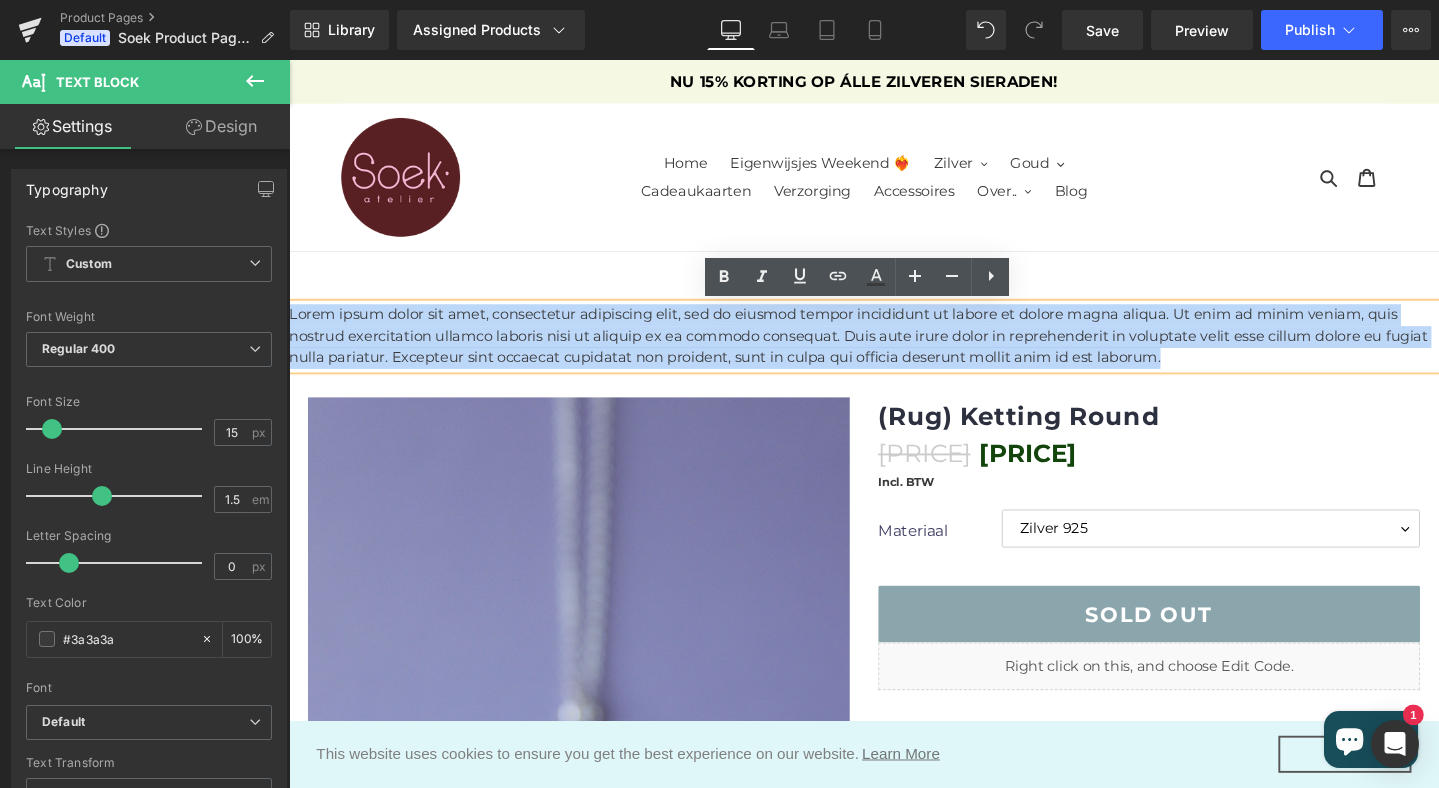type 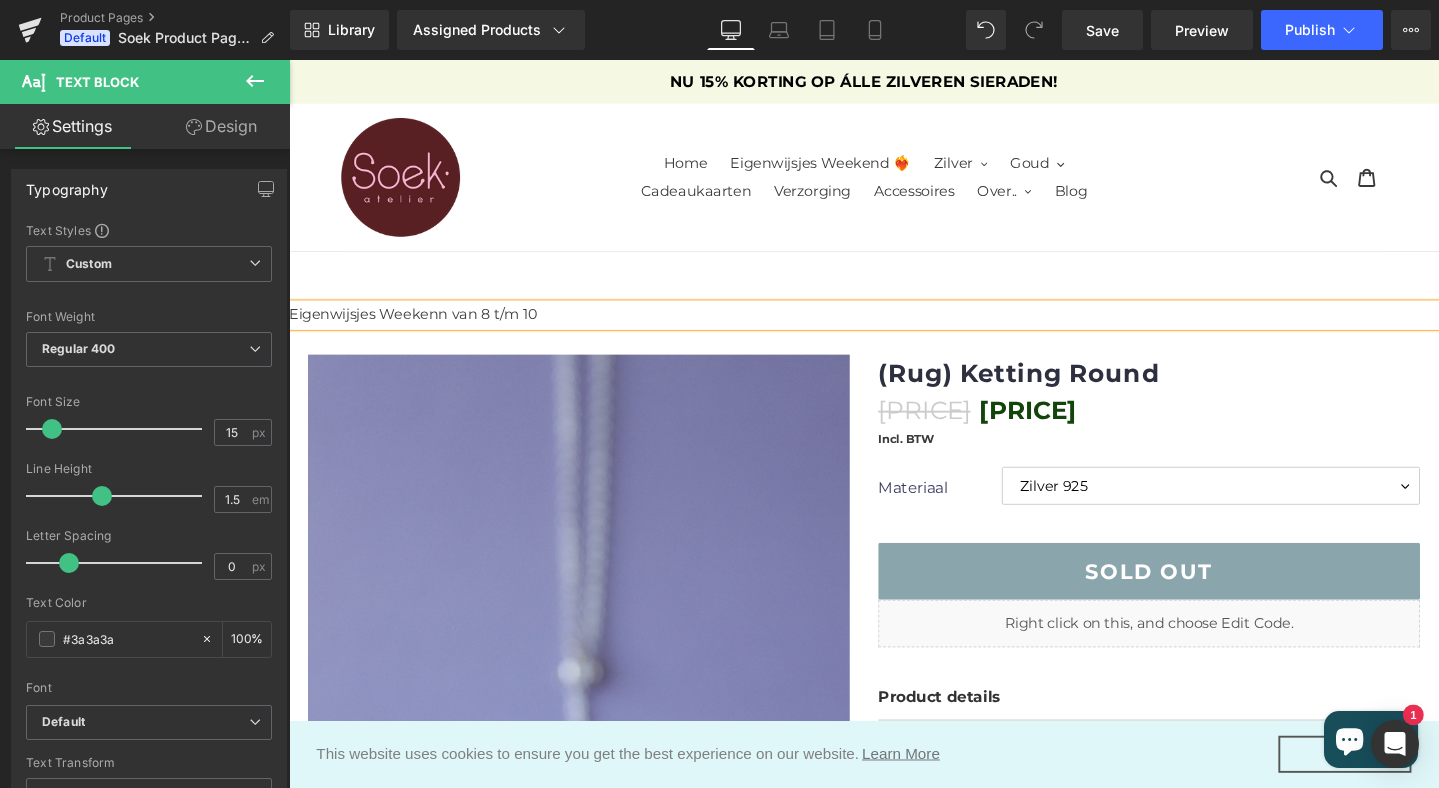 click on "Eigenwijsjes Weekenn van 8 t/m 10" at bounding box center [894, 328] 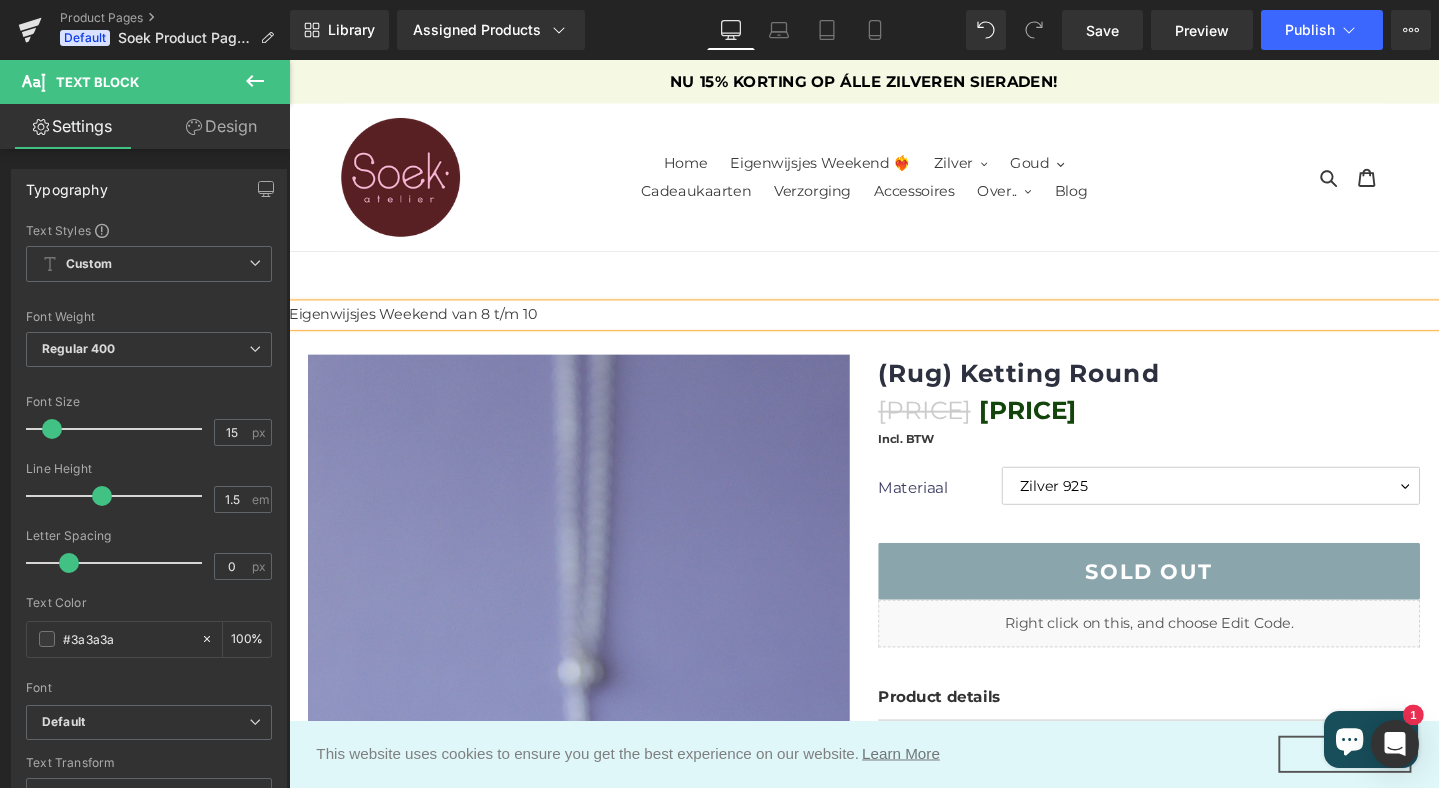 click on "Eigenwijsjes Weekend van 8 t/m 10" at bounding box center (894, 328) 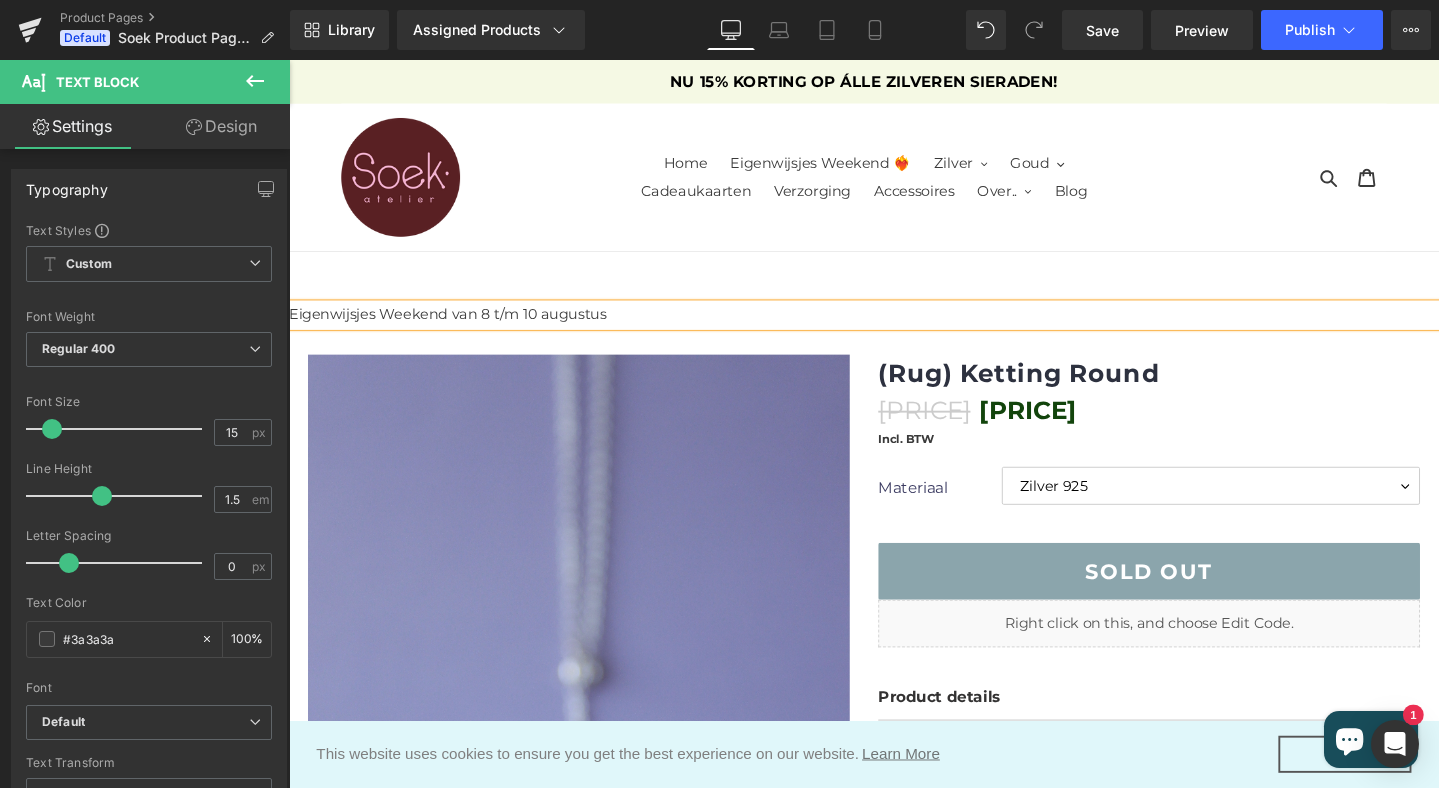 click on "Eigenwijsjes Weekend van 8 t/m 10 augustus" at bounding box center [894, 328] 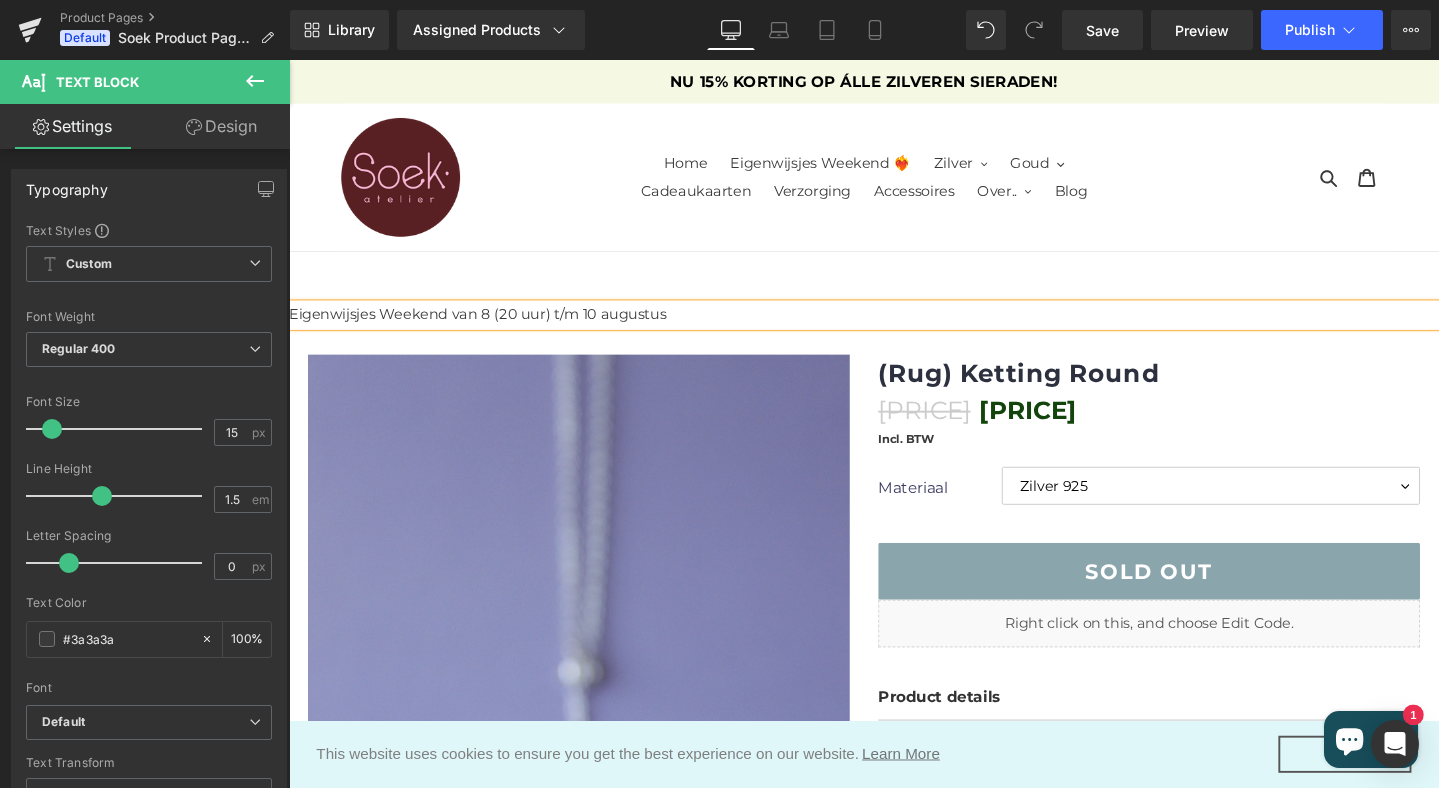 click on "Eigenwijsjes Weekend van 8 (20 uur) t/m 10 augustus" at bounding box center (894, 328) 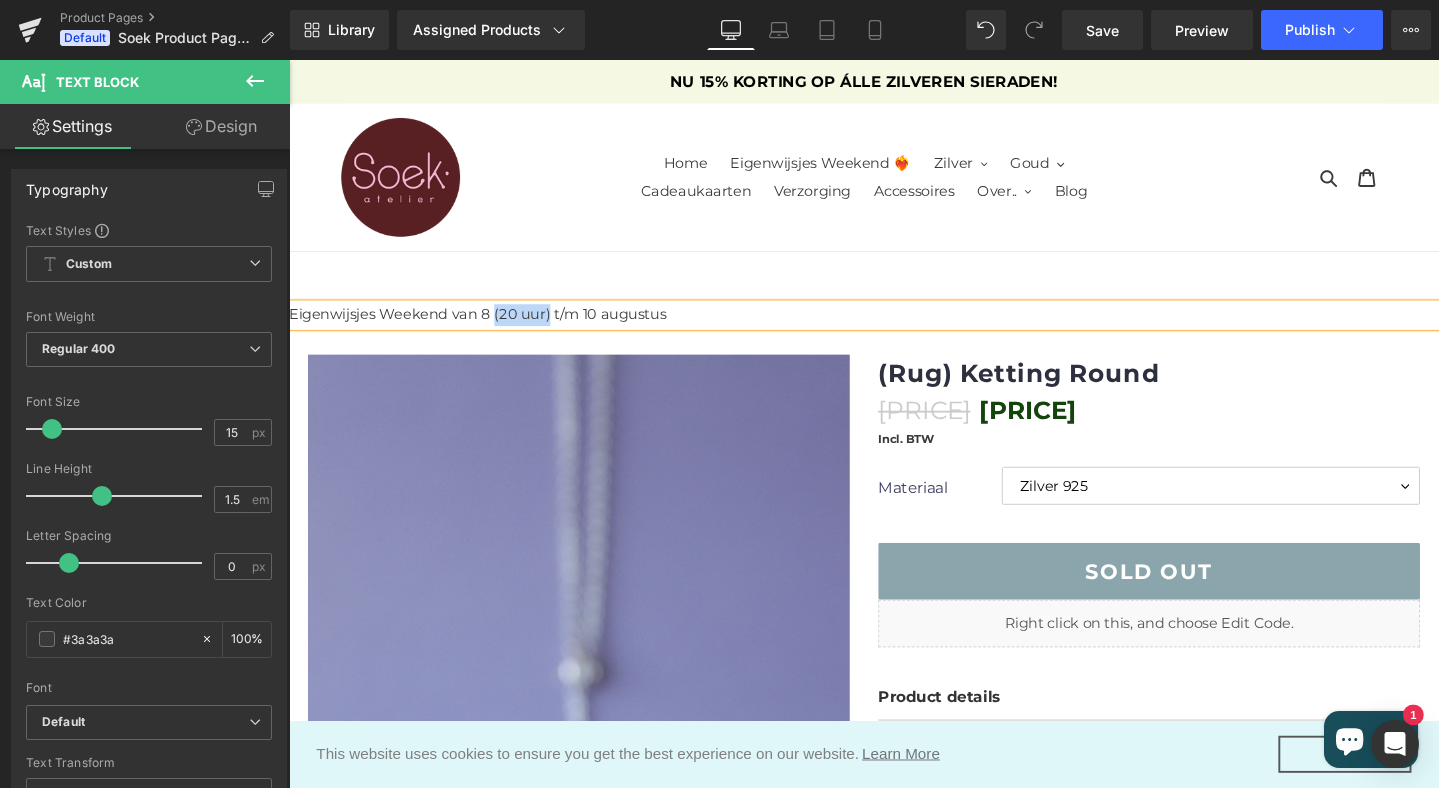 drag, startPoint x: 505, startPoint y: 328, endPoint x: 561, endPoint y: 324, distance: 56.142673 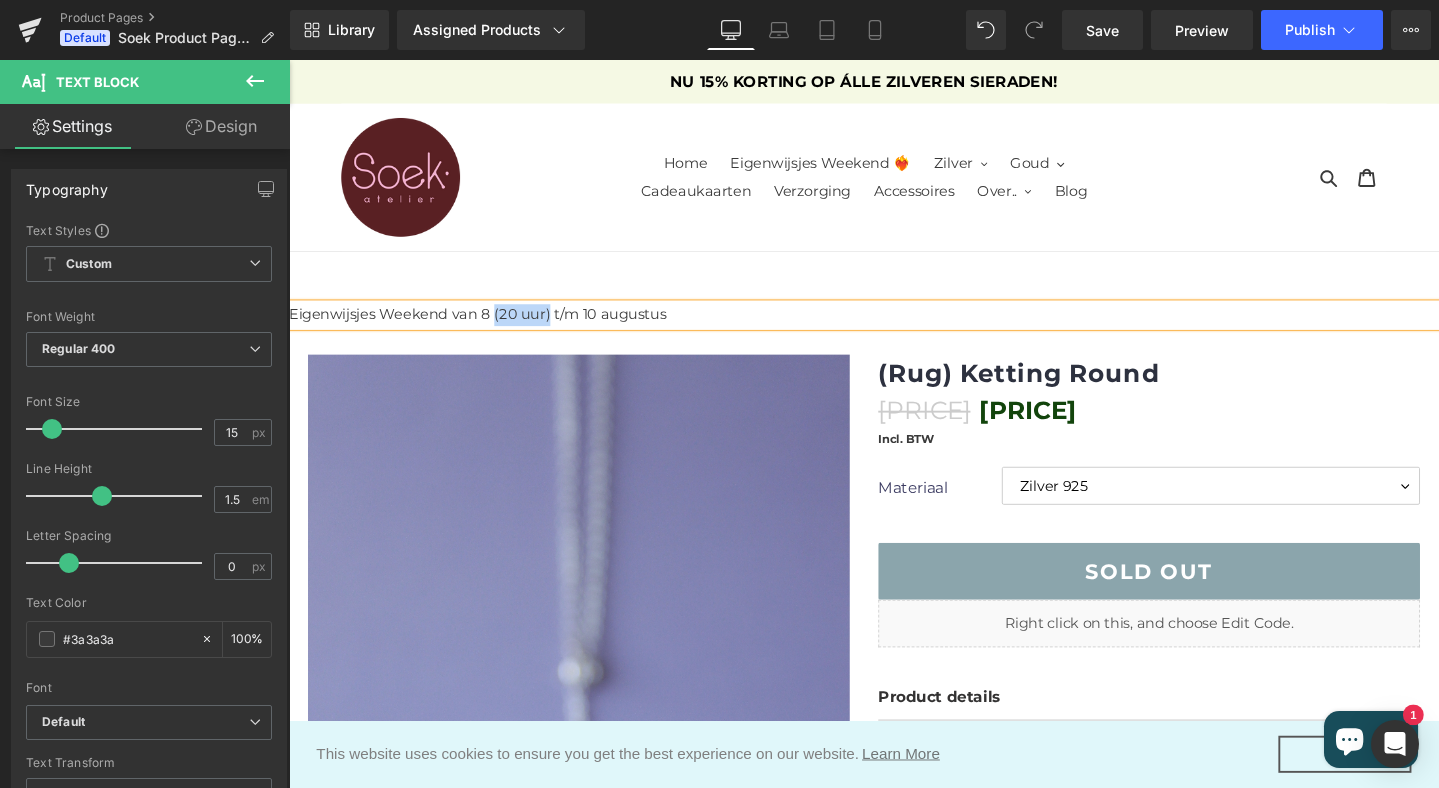 click on "Eigenwijsjes Weekend van 8 (20 uur) t/m 10 augustus" at bounding box center (894, 328) 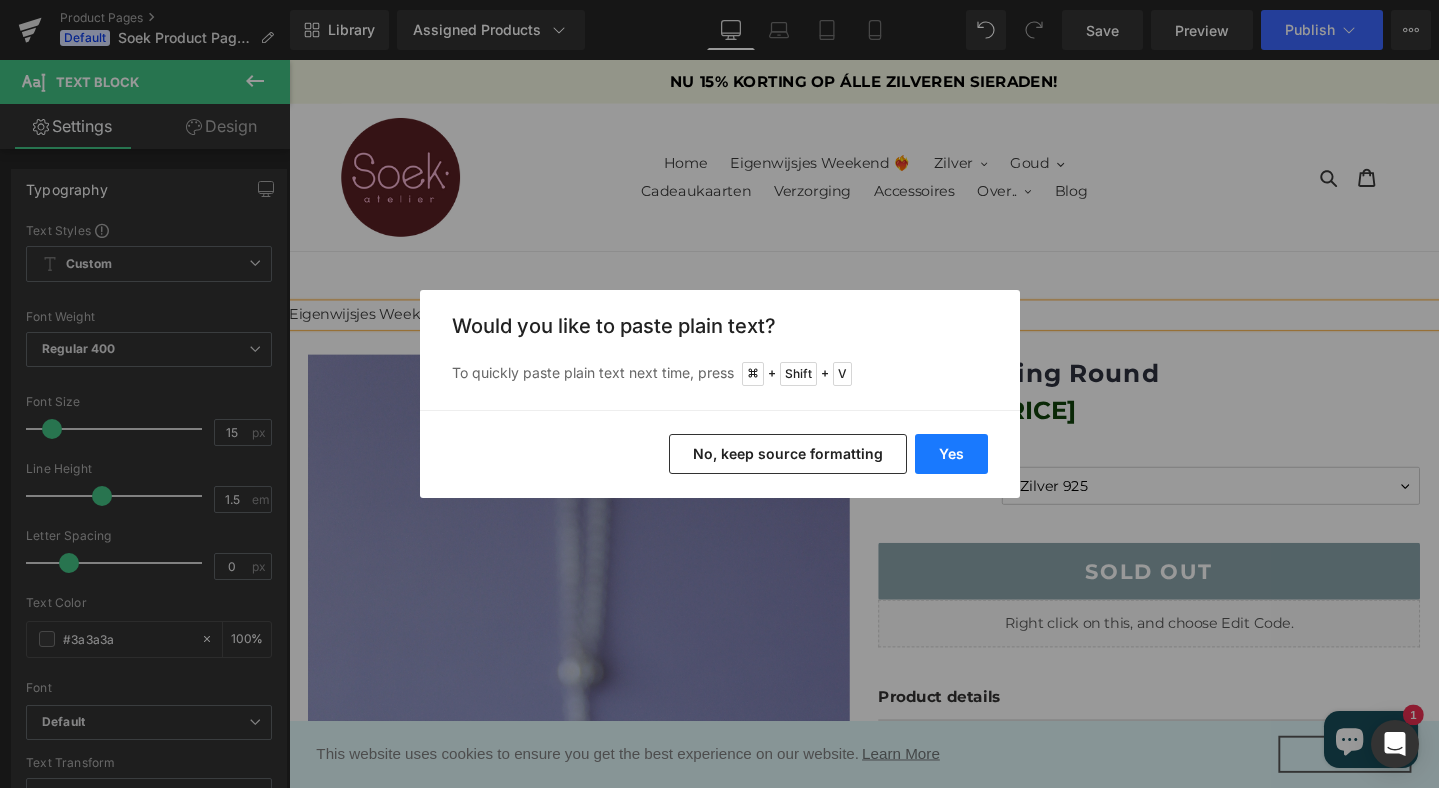 click on "Yes" at bounding box center [951, 454] 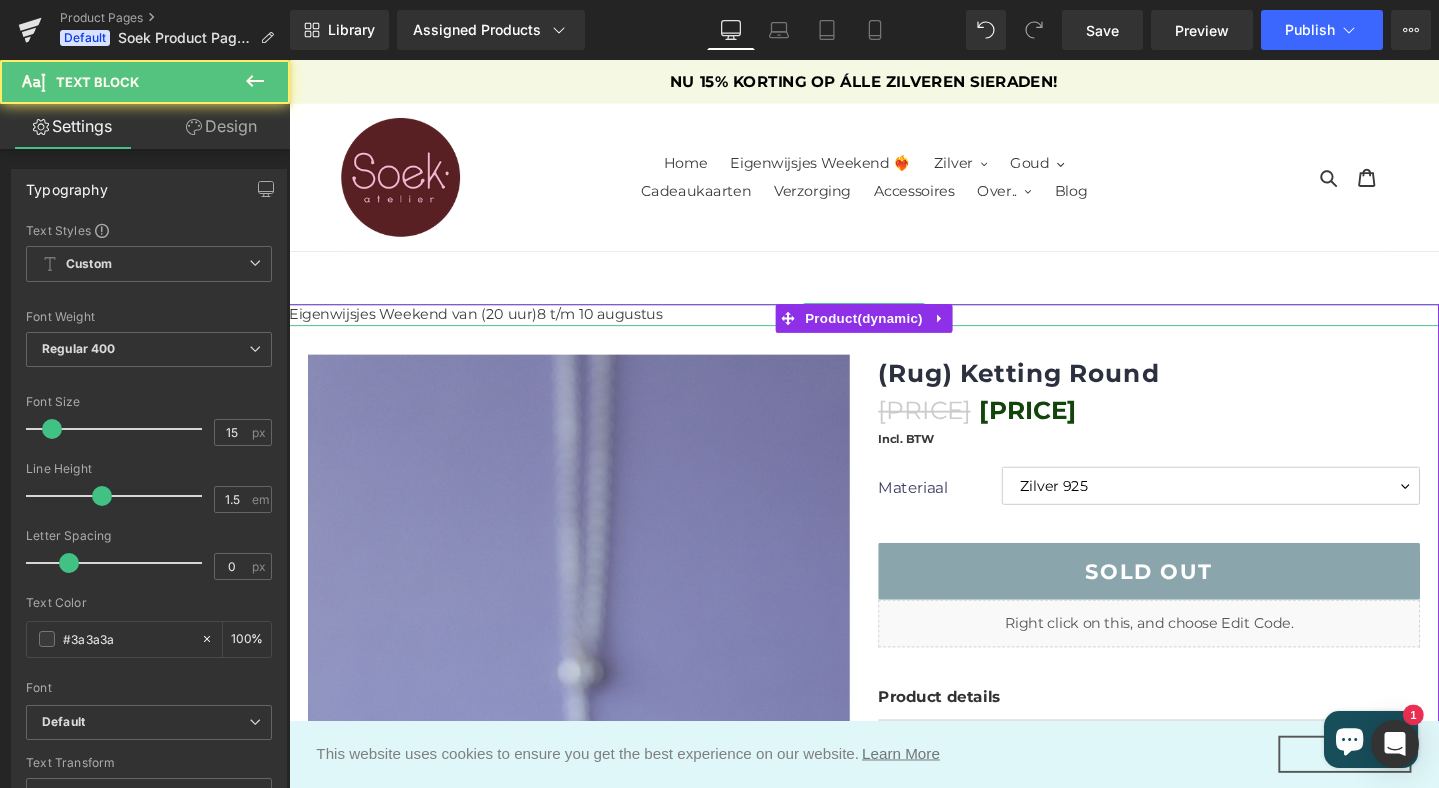 click on "Eigenwijsjes Weekend van (20 uur)8 t/m 10 augustus" at bounding box center [894, 328] 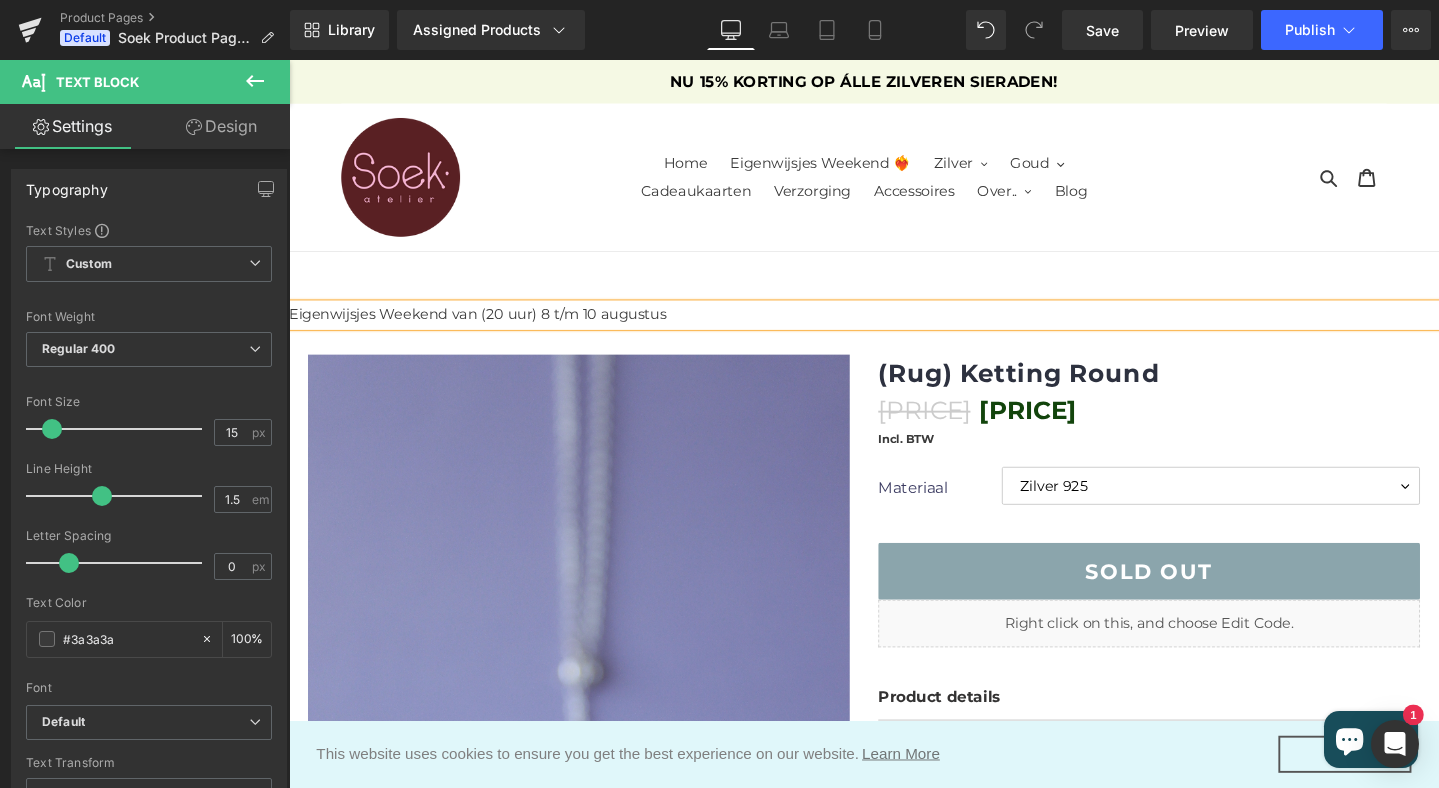 click on "Eigenwijsjes Weekend van (20 uur) 8 t/m 10 augustus" at bounding box center [894, 328] 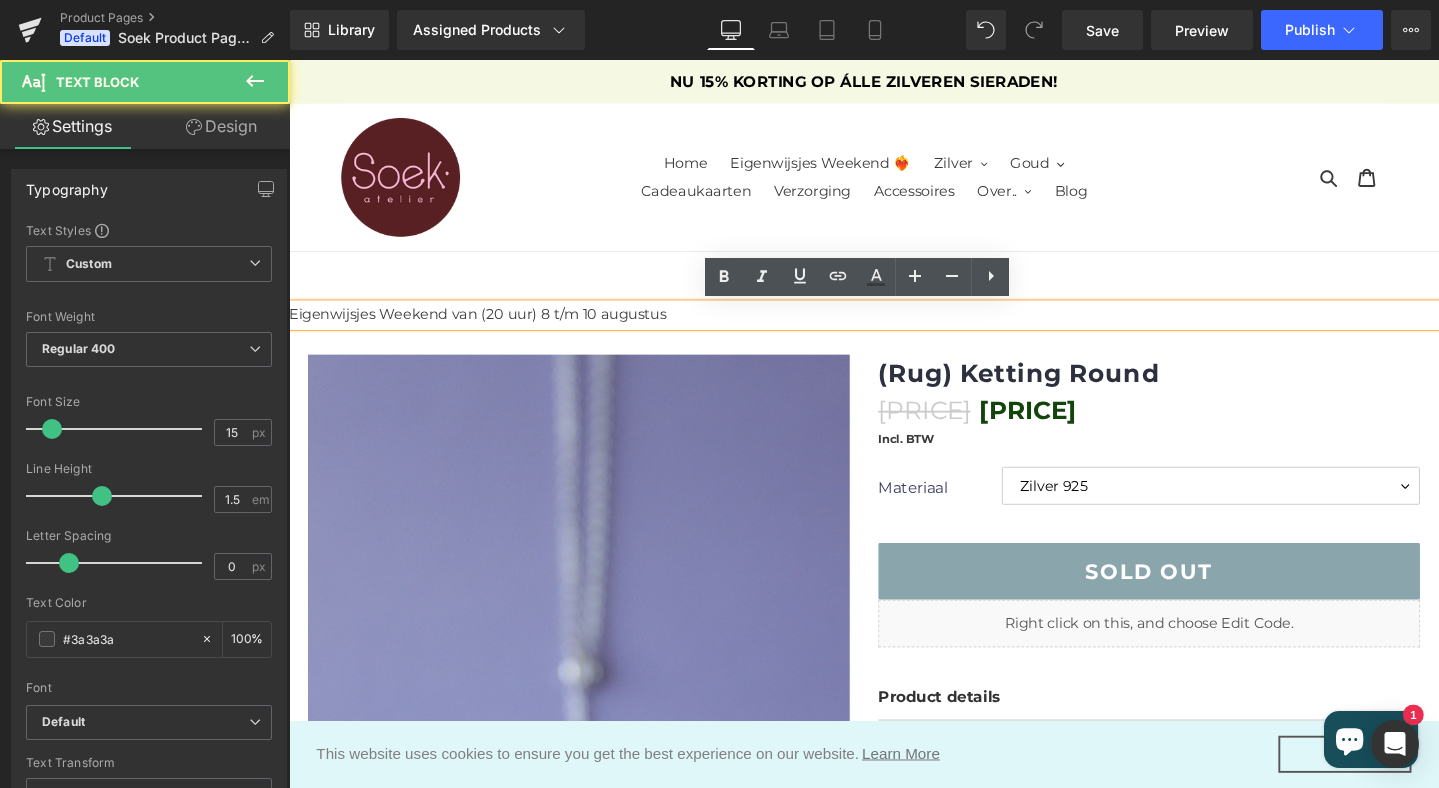 click on "Eigenwijsjes Weekend van (20 uur) 8 t/m 10 augustus" at bounding box center [894, 328] 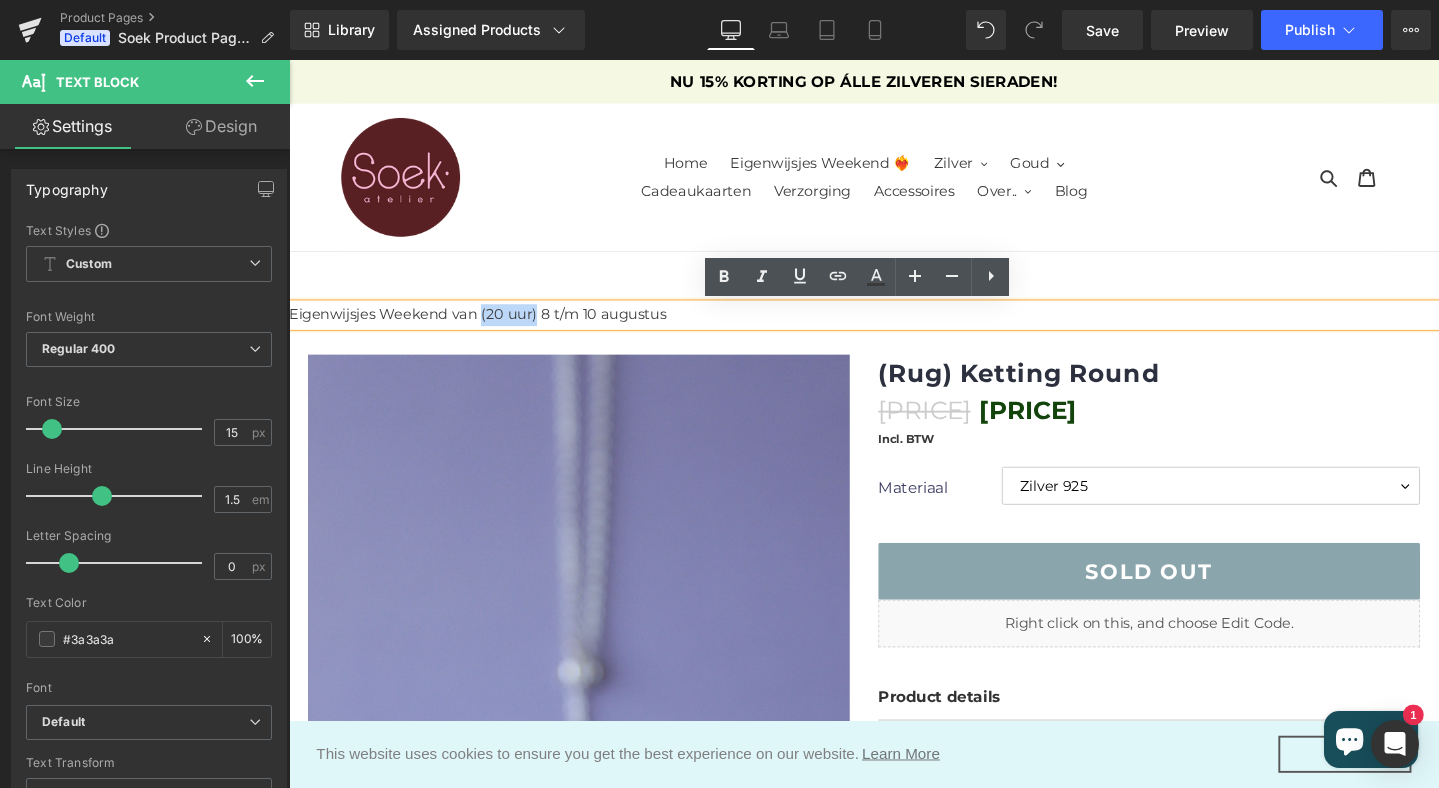 drag, startPoint x: 549, startPoint y: 329, endPoint x: 492, endPoint y: 329, distance: 57 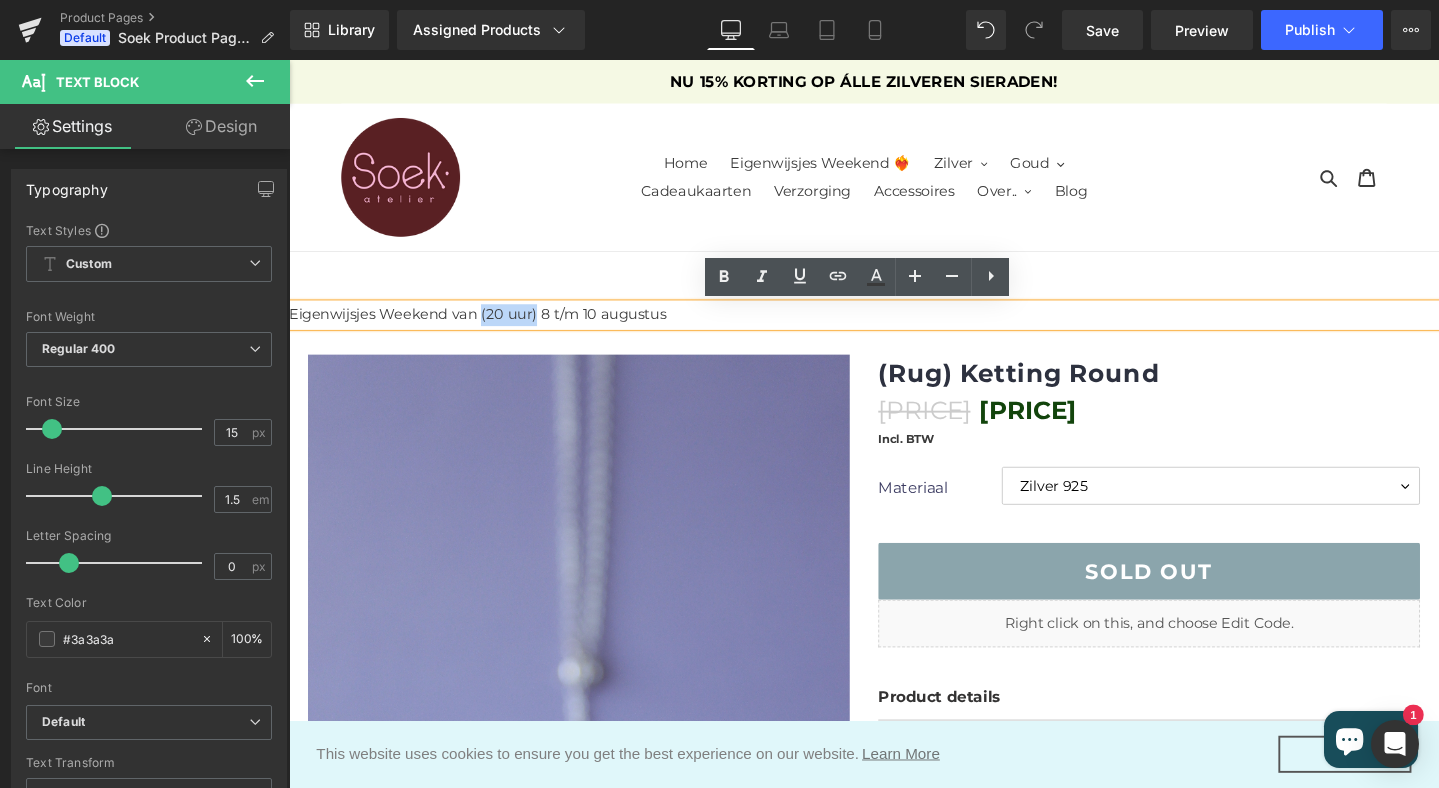 click on "Eigenwijsjes Weekend van (20 uur) 8 t/m 10 augustus" at bounding box center [894, 328] 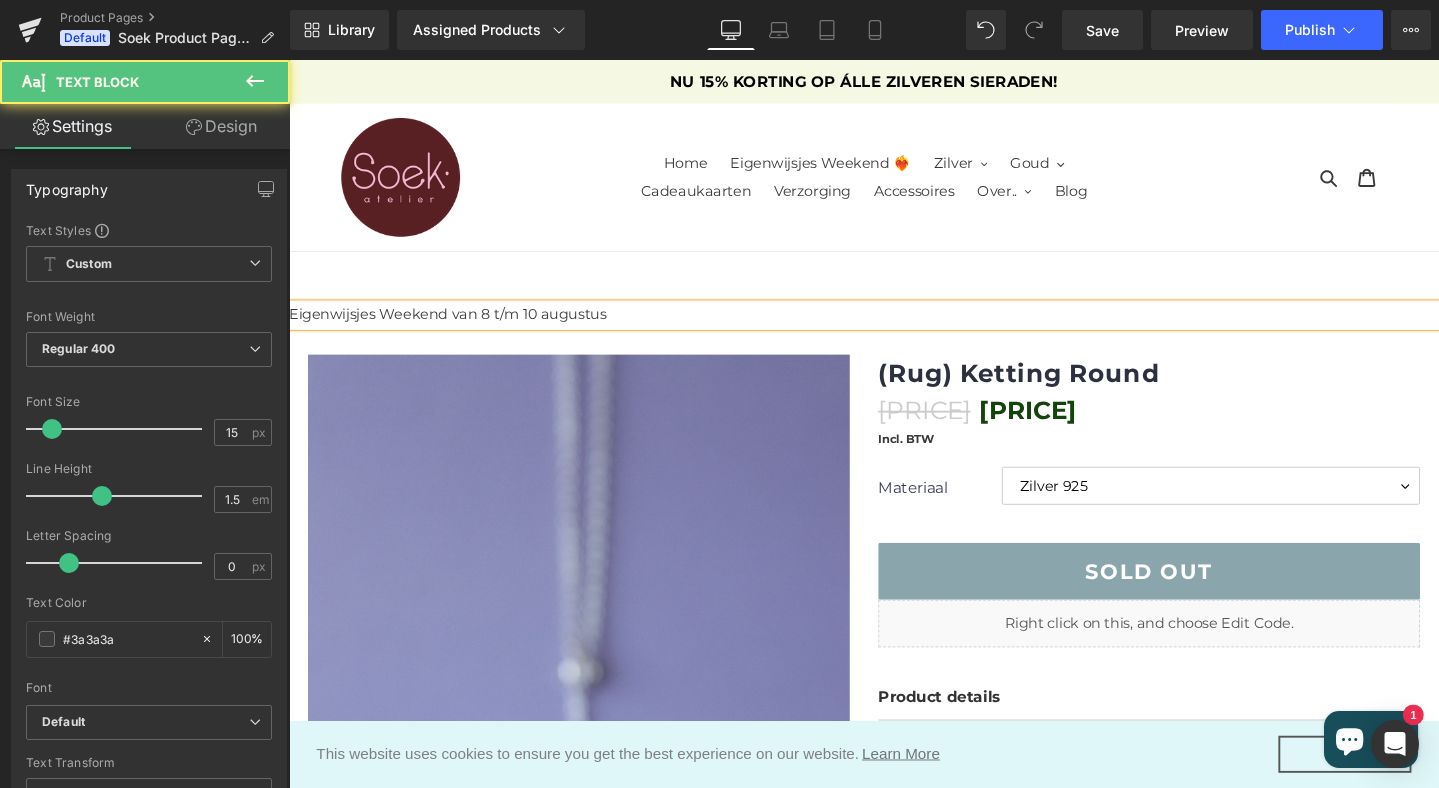 click on "Eigenwijsjes Weekend van 8 t/m 10 augustus" at bounding box center (894, 328) 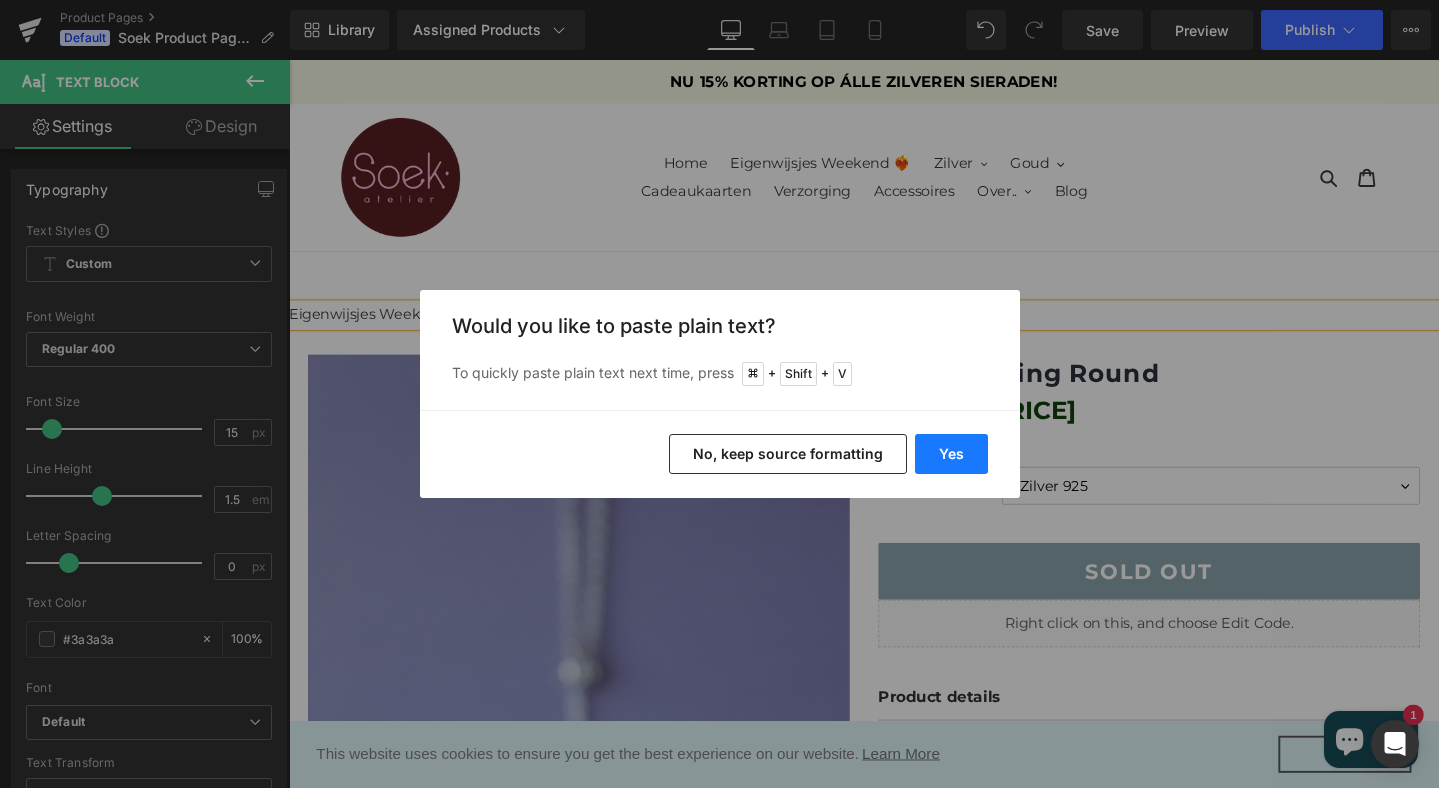 click on "Yes" at bounding box center (951, 454) 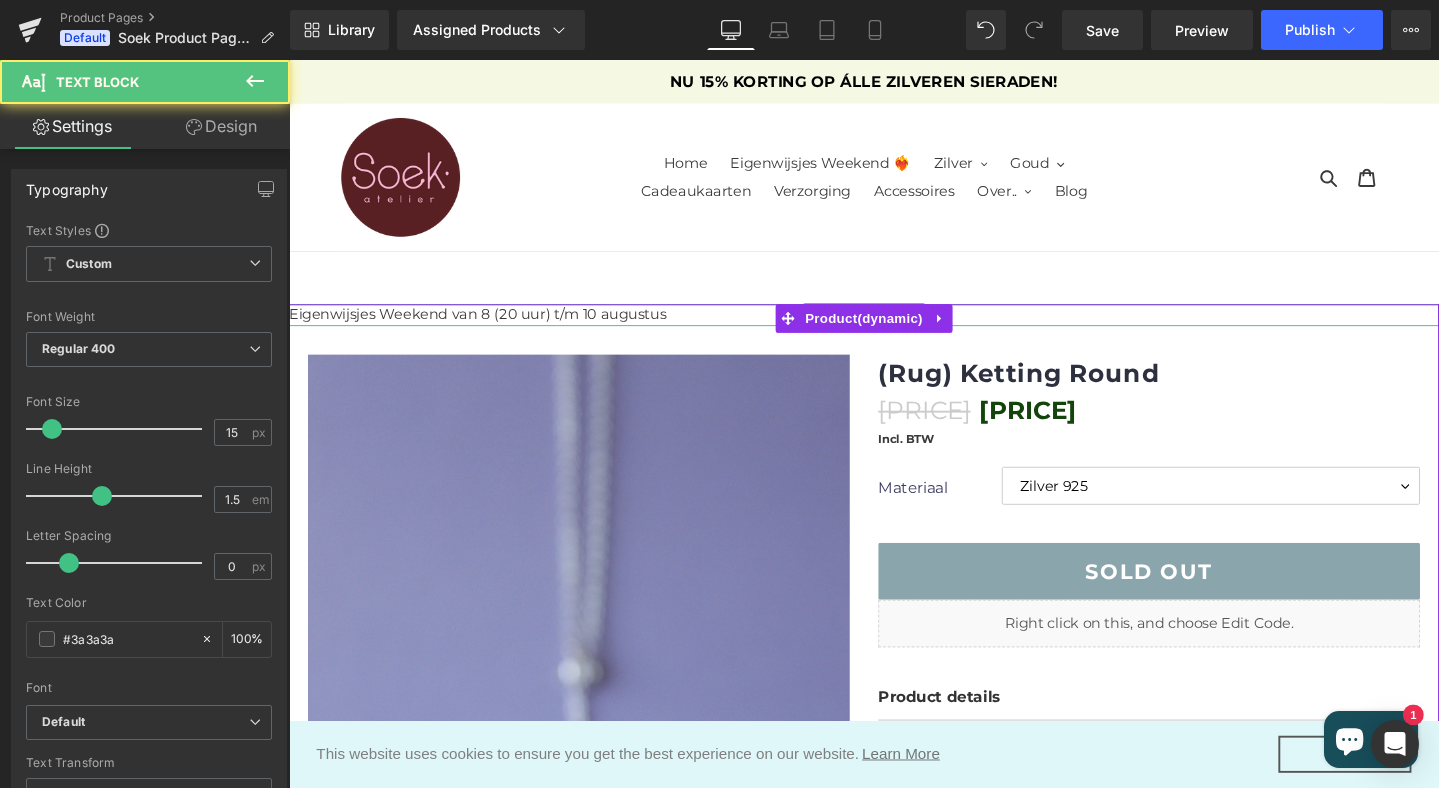 click on "Eigenwijsjes Weekend van 8 (20 uur) t/m 10 augustus" at bounding box center [894, 328] 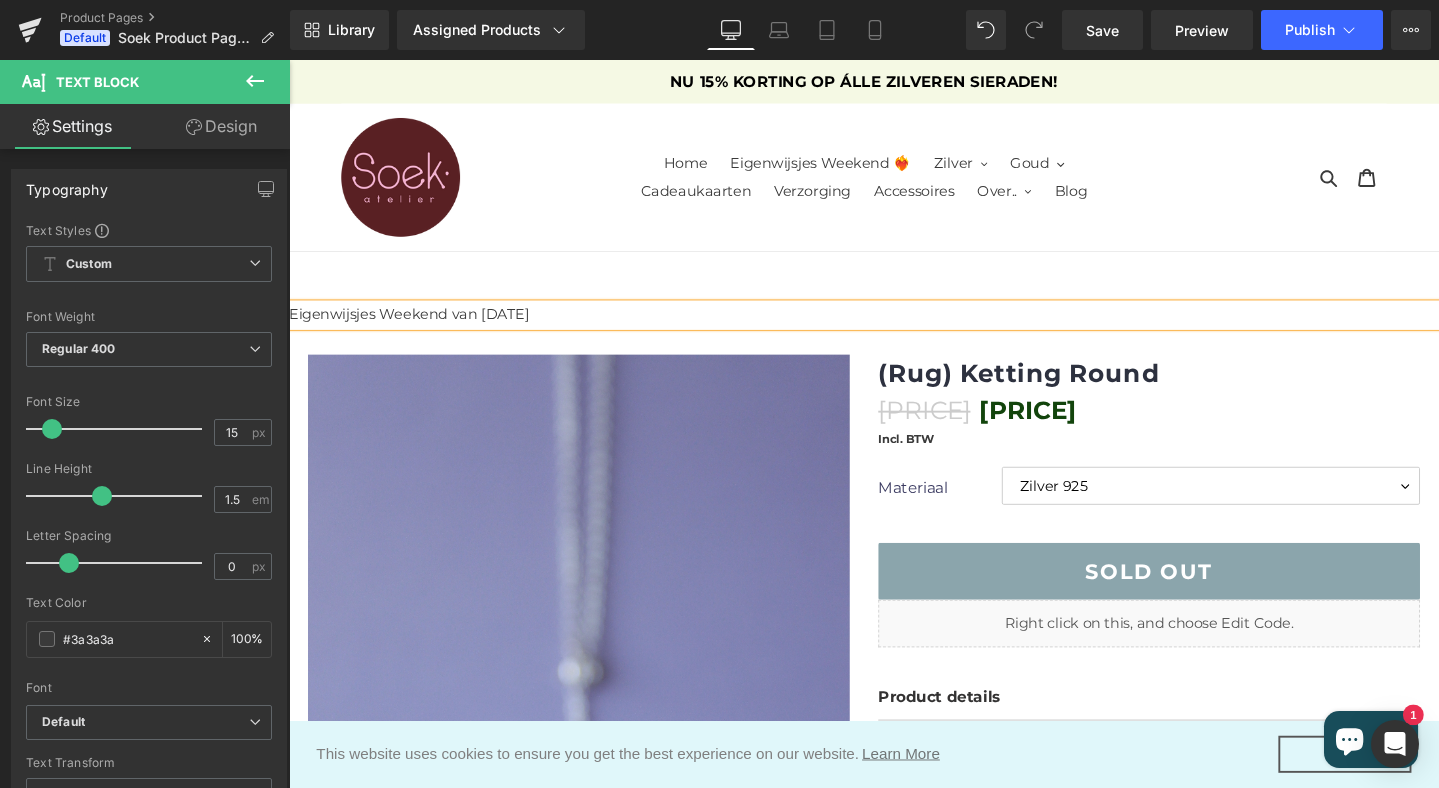 click on "Eigenwijsjes Weekend van [DATE]" at bounding box center (894, 328) 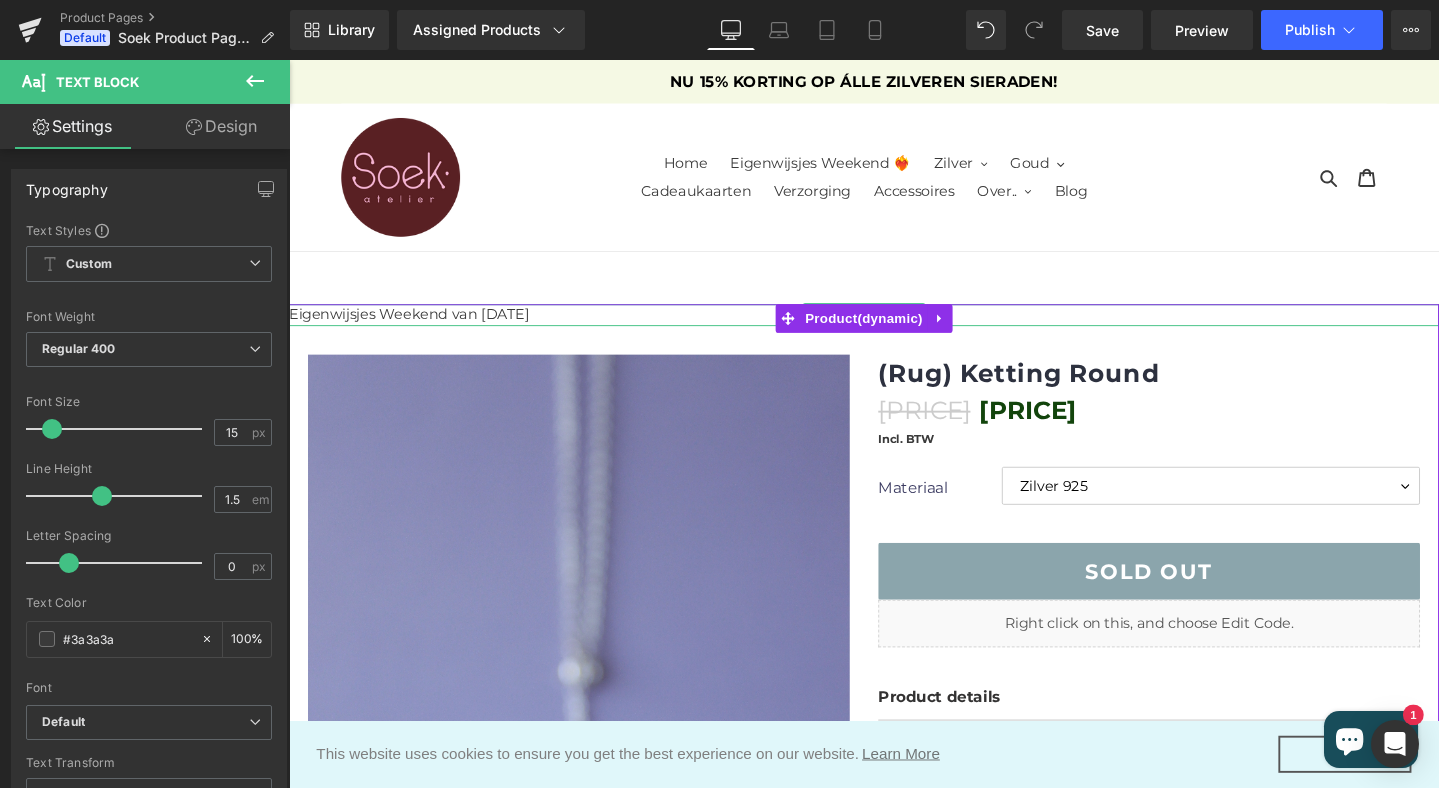 click on "Eigenwijsjes Weekend van [DATE]" at bounding box center (894, 328) 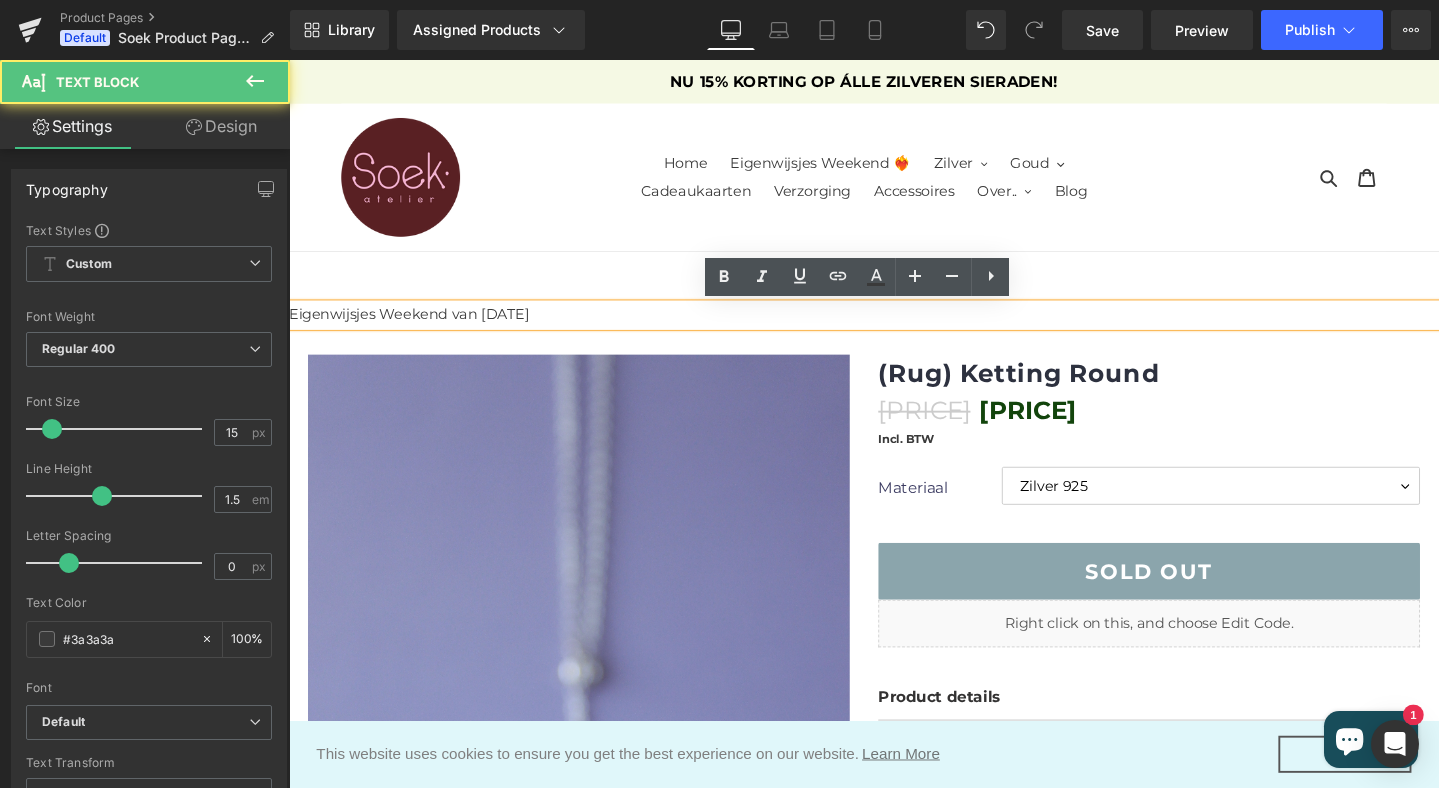 drag, startPoint x: 733, startPoint y: 328, endPoint x: 283, endPoint y: 299, distance: 450.93347 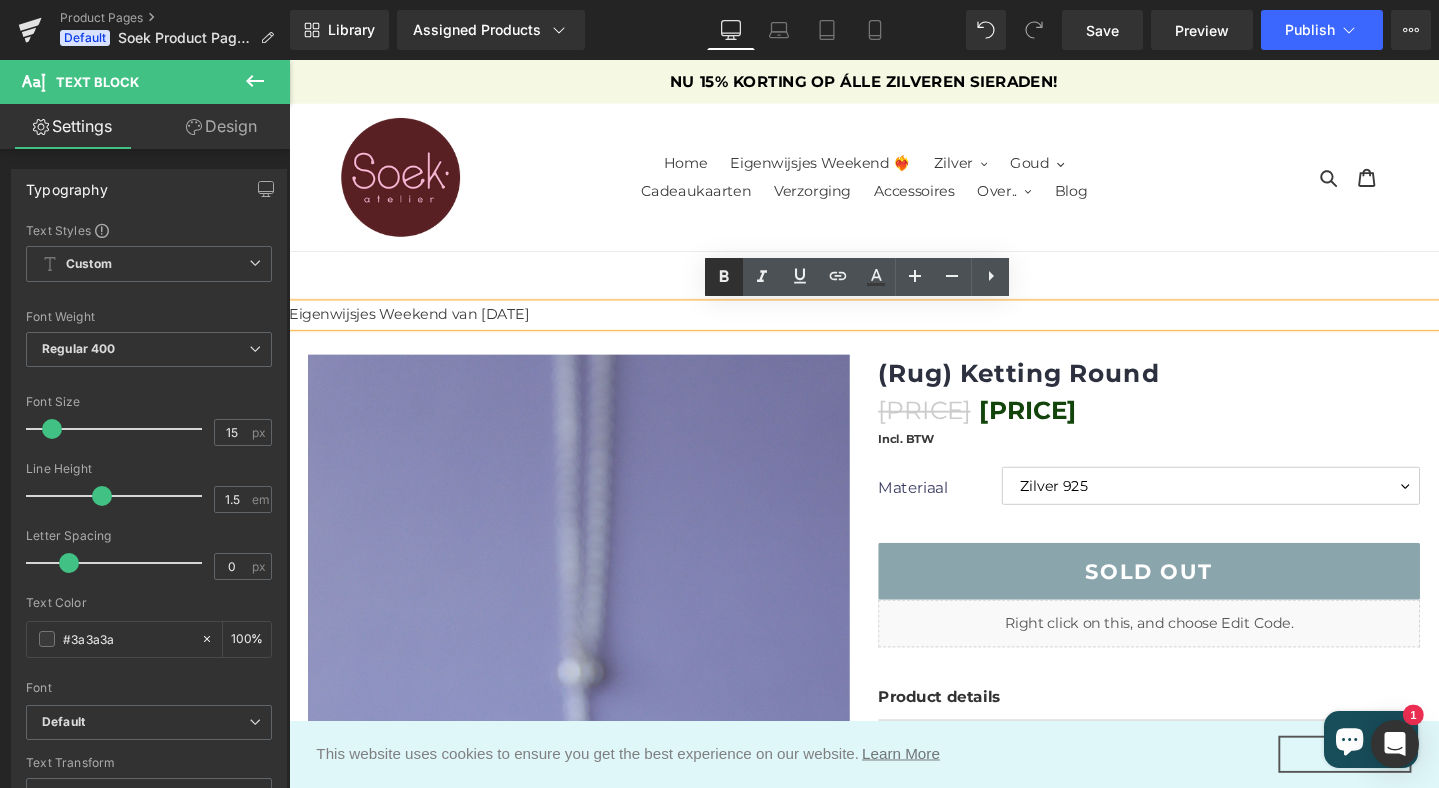 click 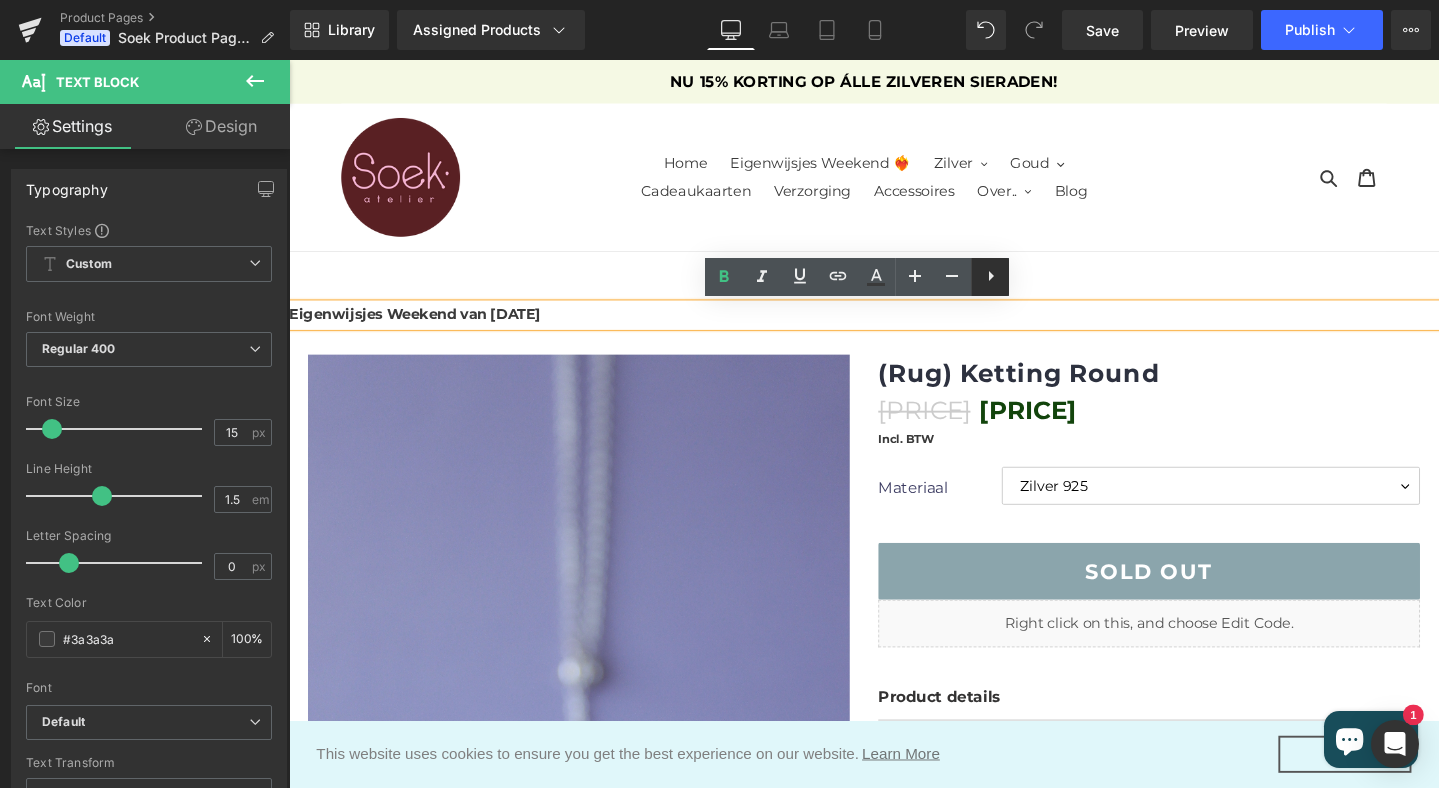 click 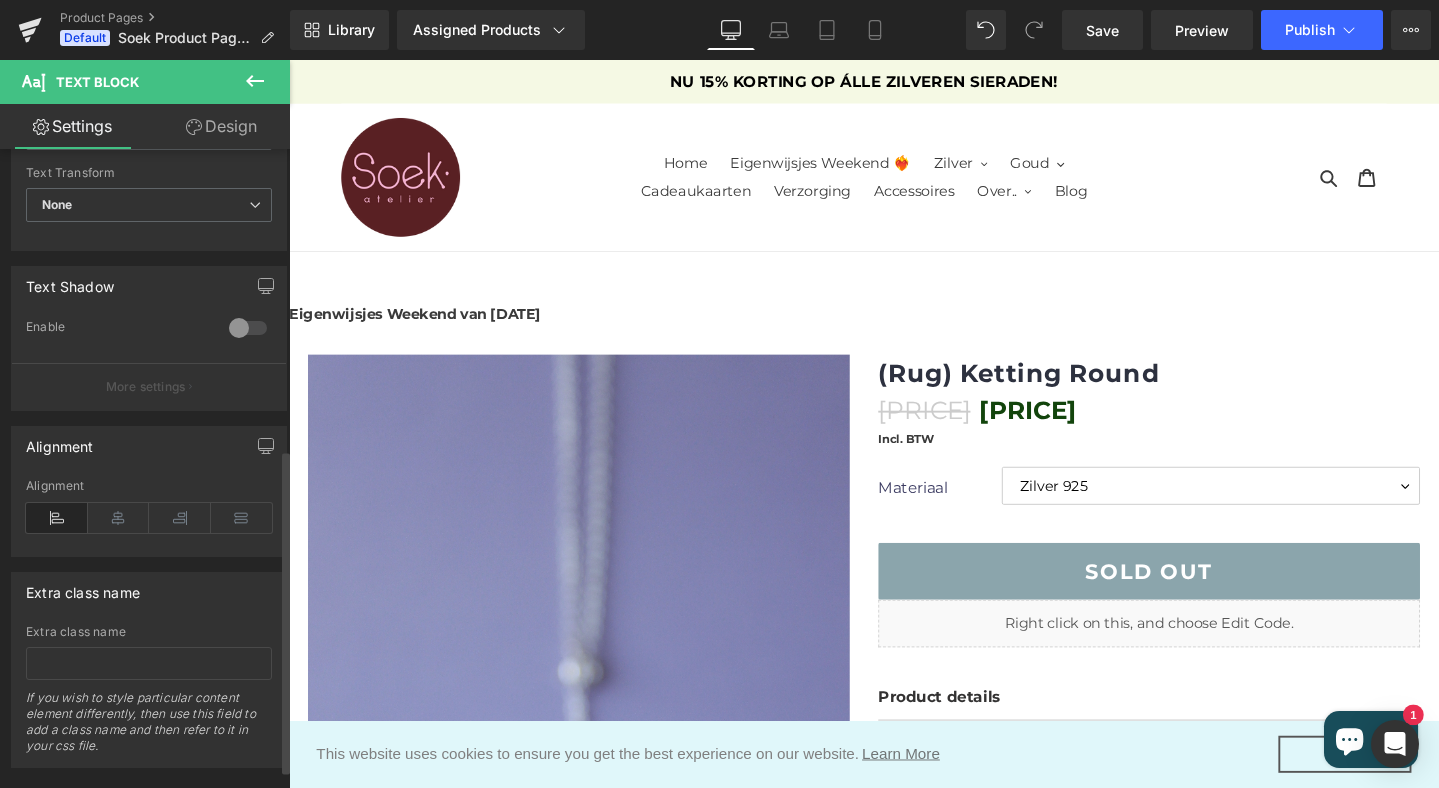 scroll, scrollTop: 591, scrollLeft: 0, axis: vertical 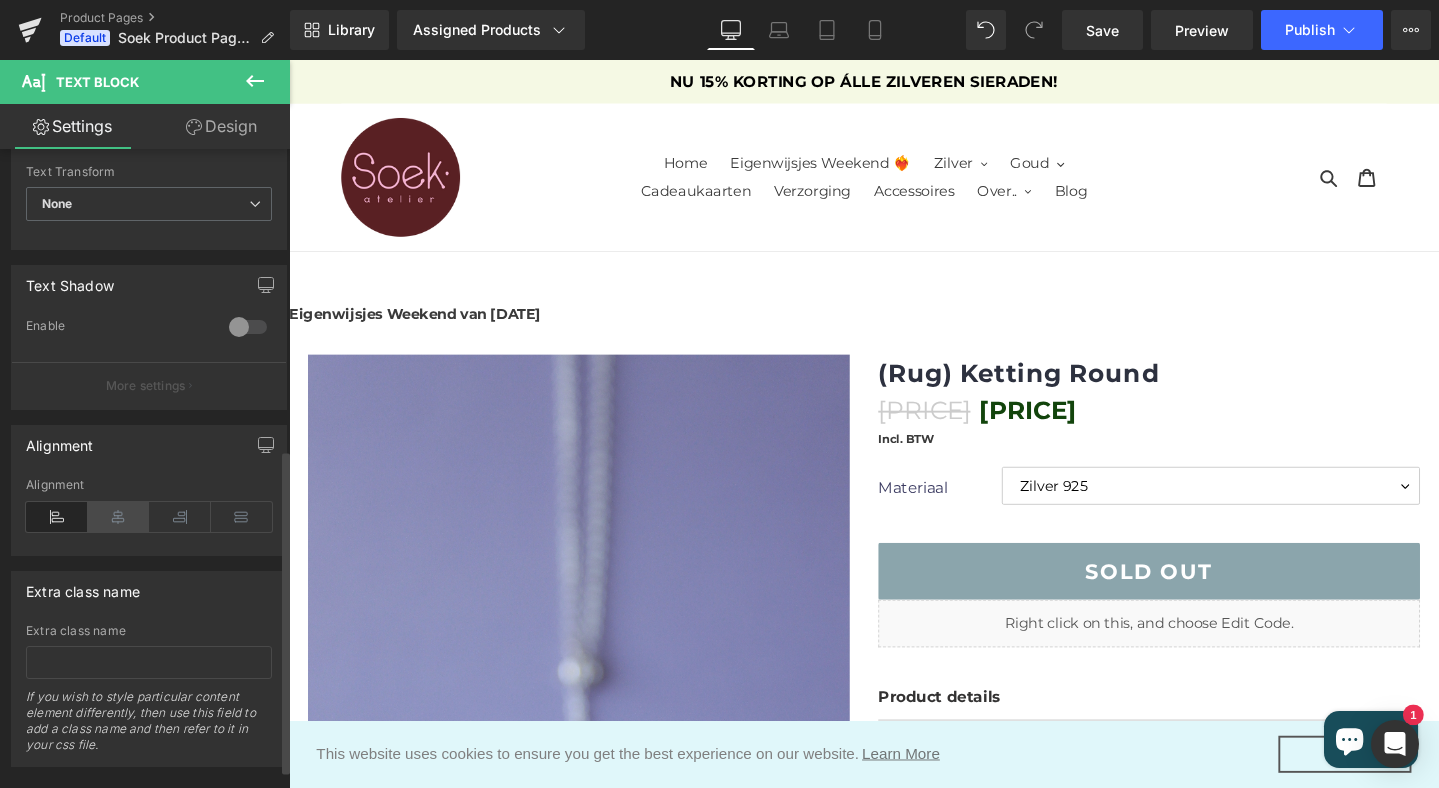 click at bounding box center [119, 517] 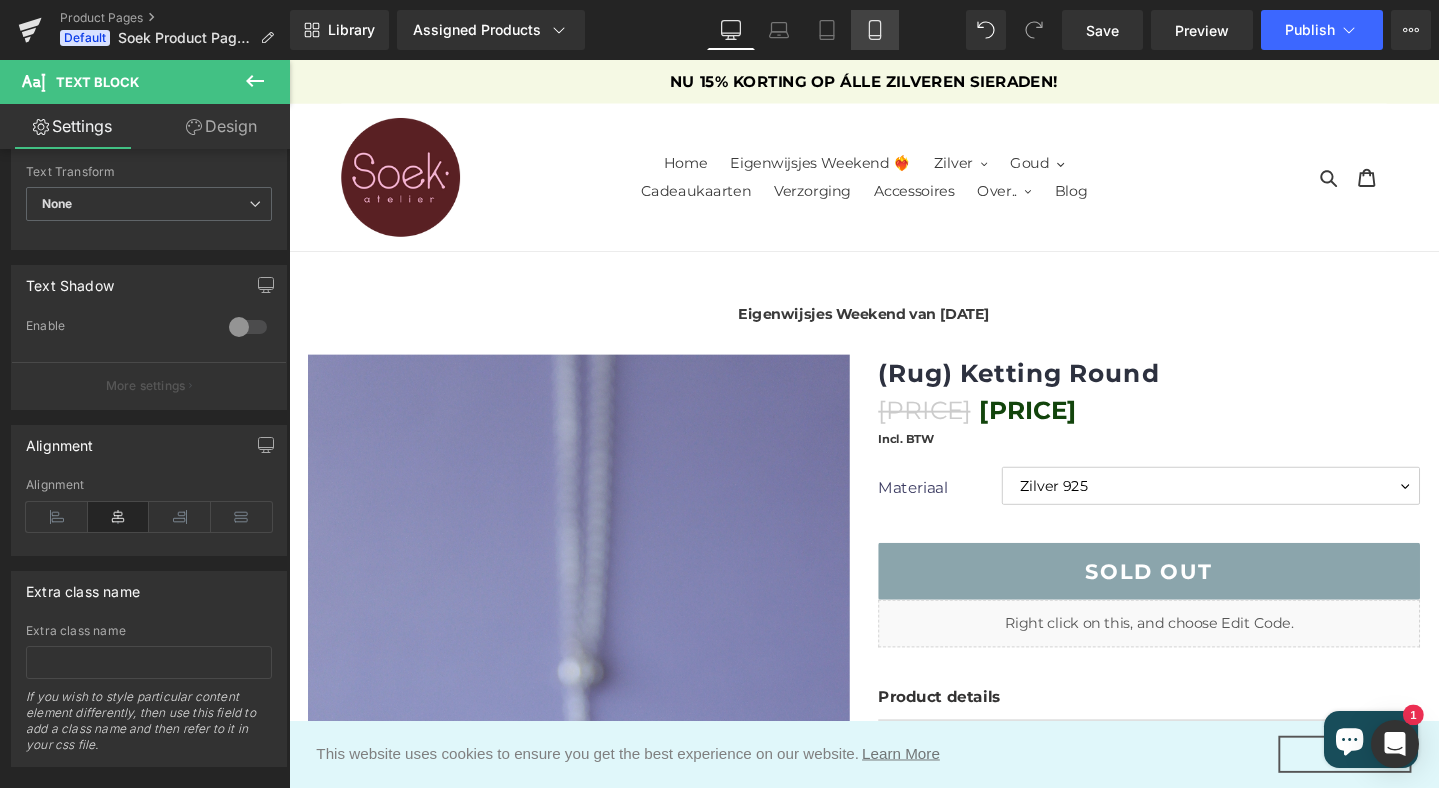 click on "Mobile" at bounding box center [875, 30] 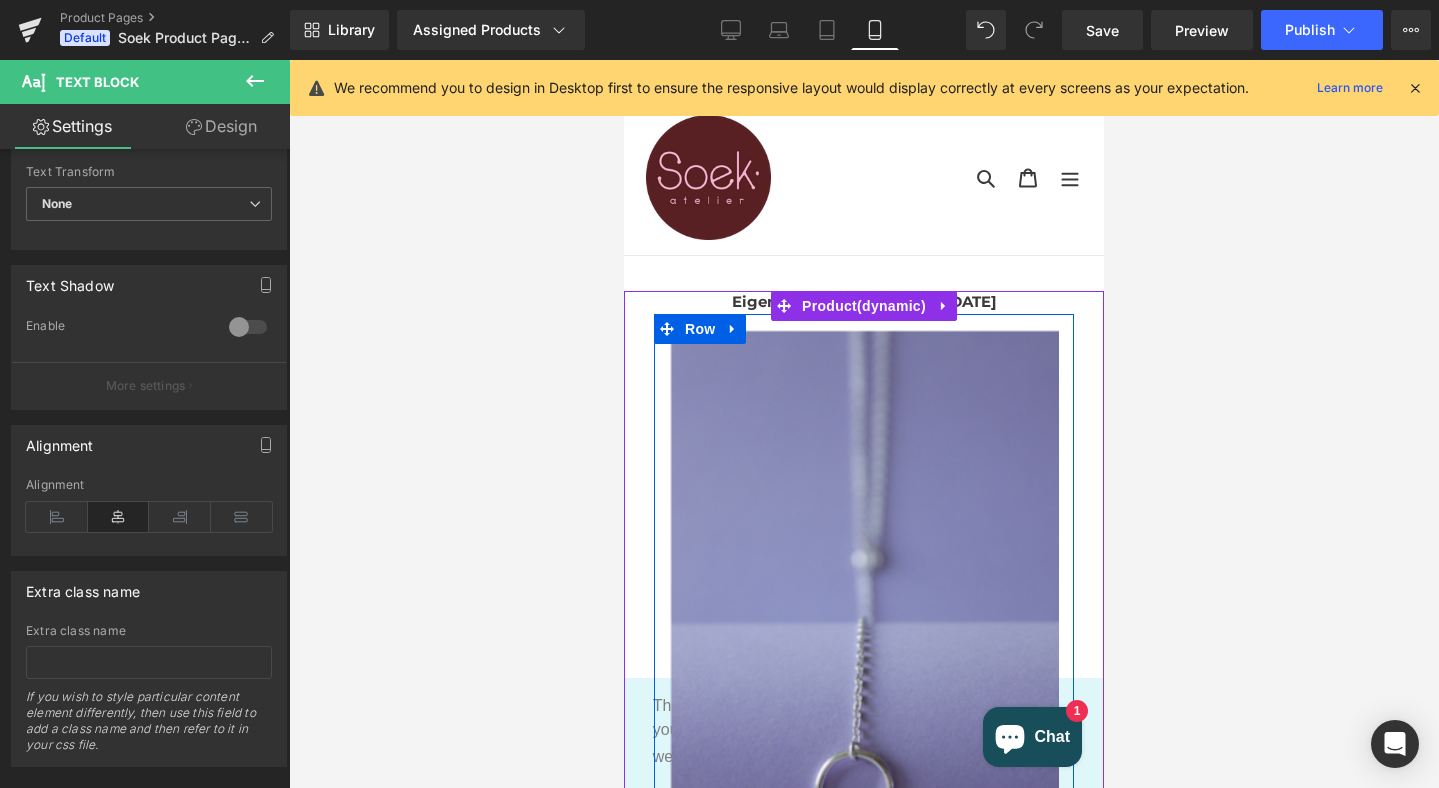 scroll, scrollTop: 0, scrollLeft: 0, axis: both 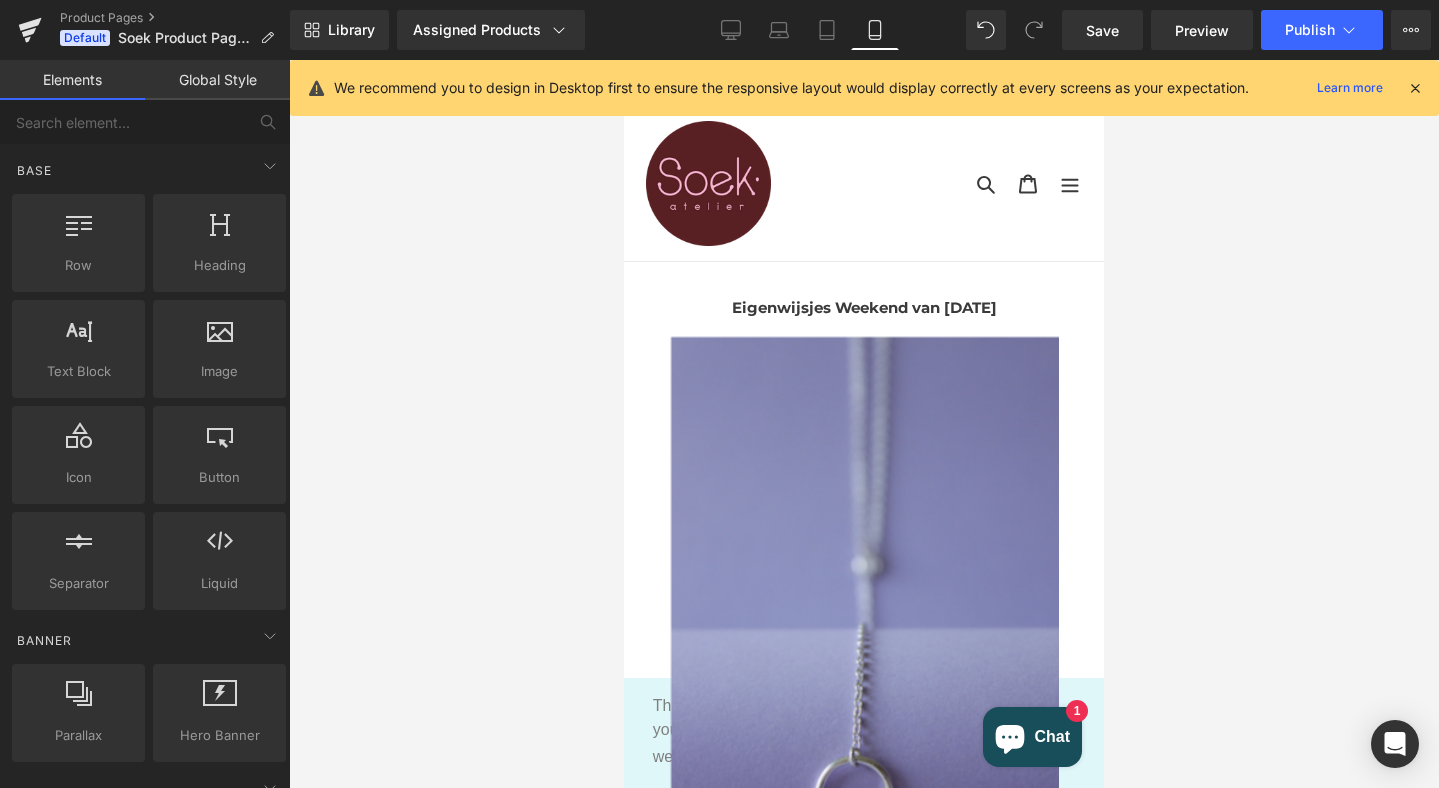 click at bounding box center [864, 424] 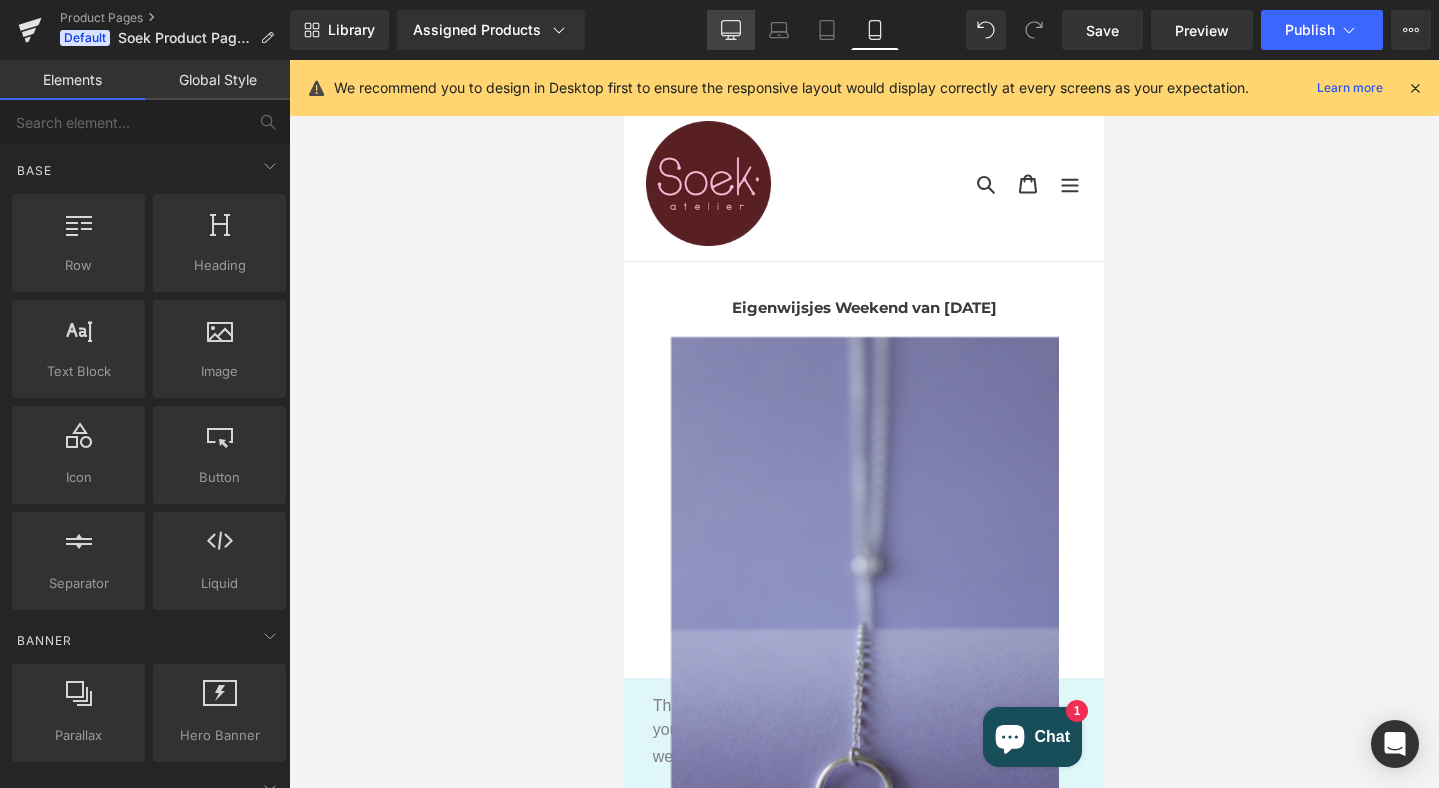 click 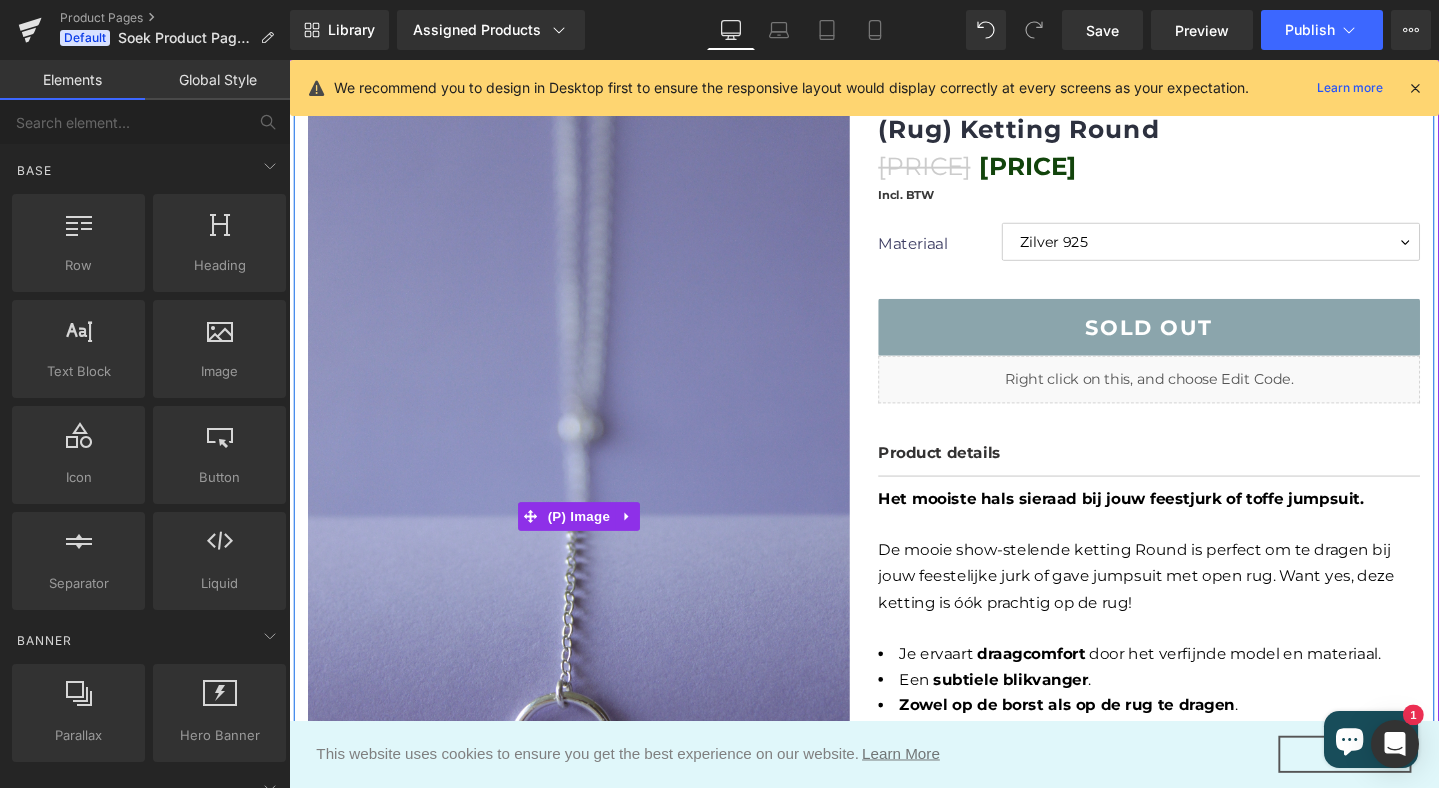 scroll, scrollTop: 0, scrollLeft: 0, axis: both 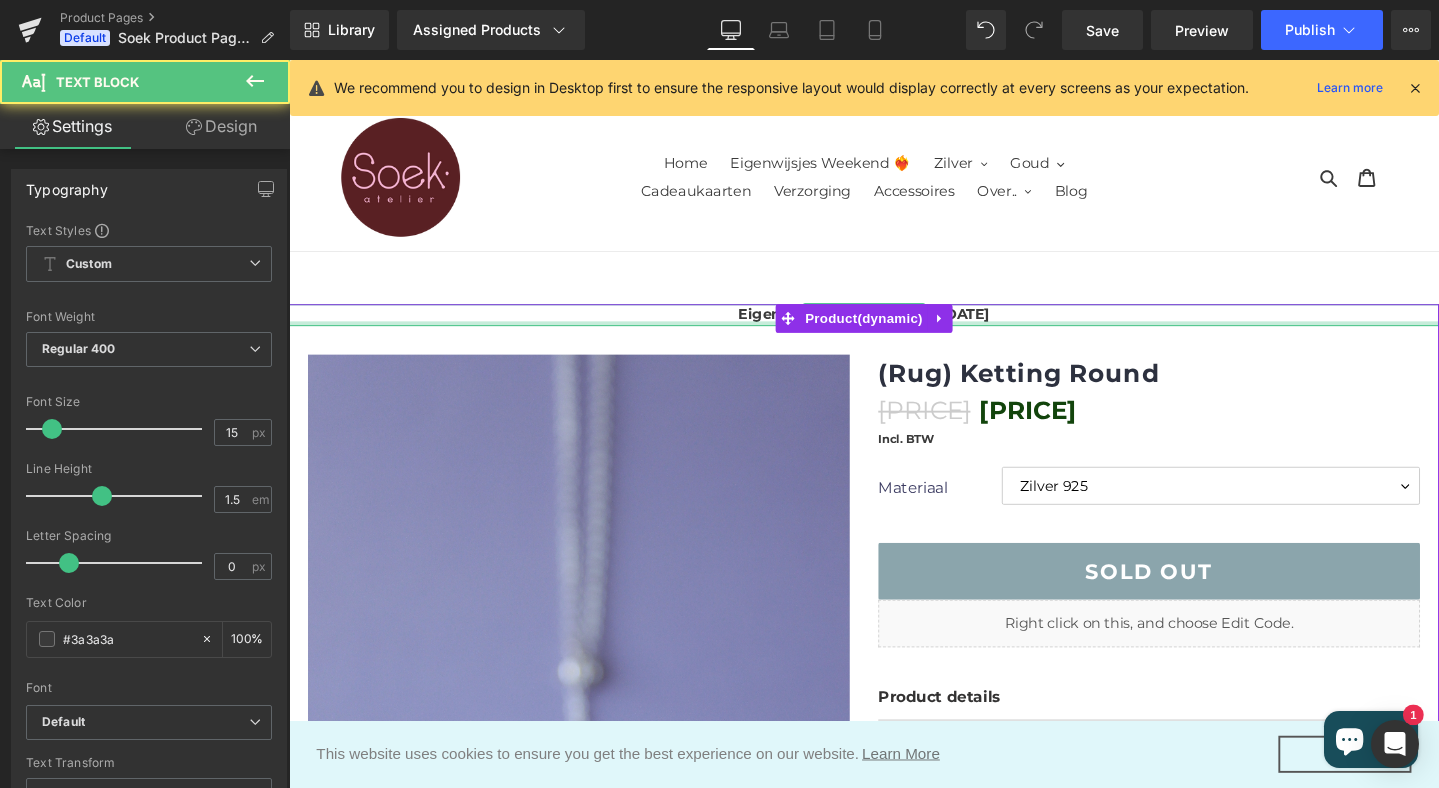 click at bounding box center [894, 337] 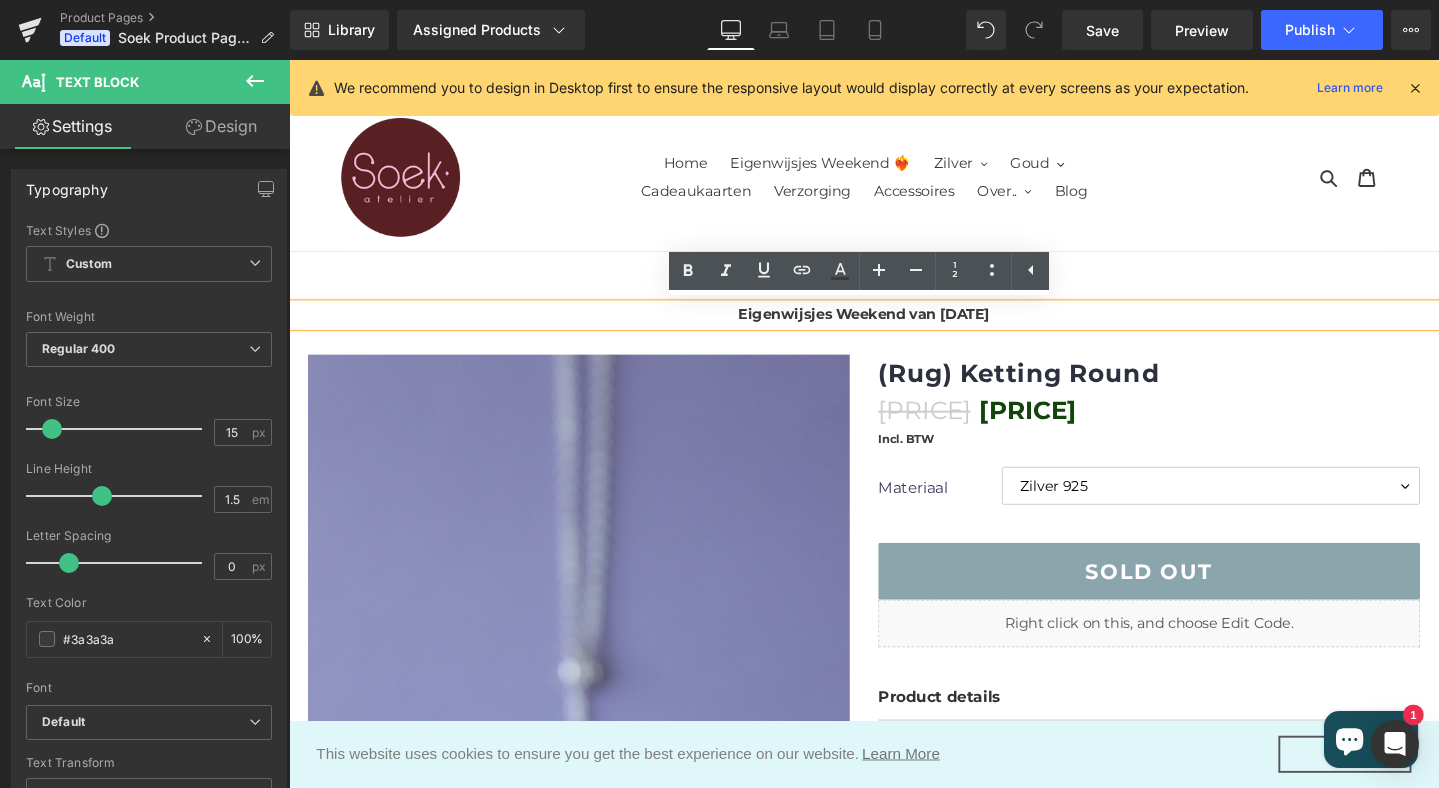 click on "Eigenwijsjes Weekend van [DATE]" at bounding box center (894, 328) 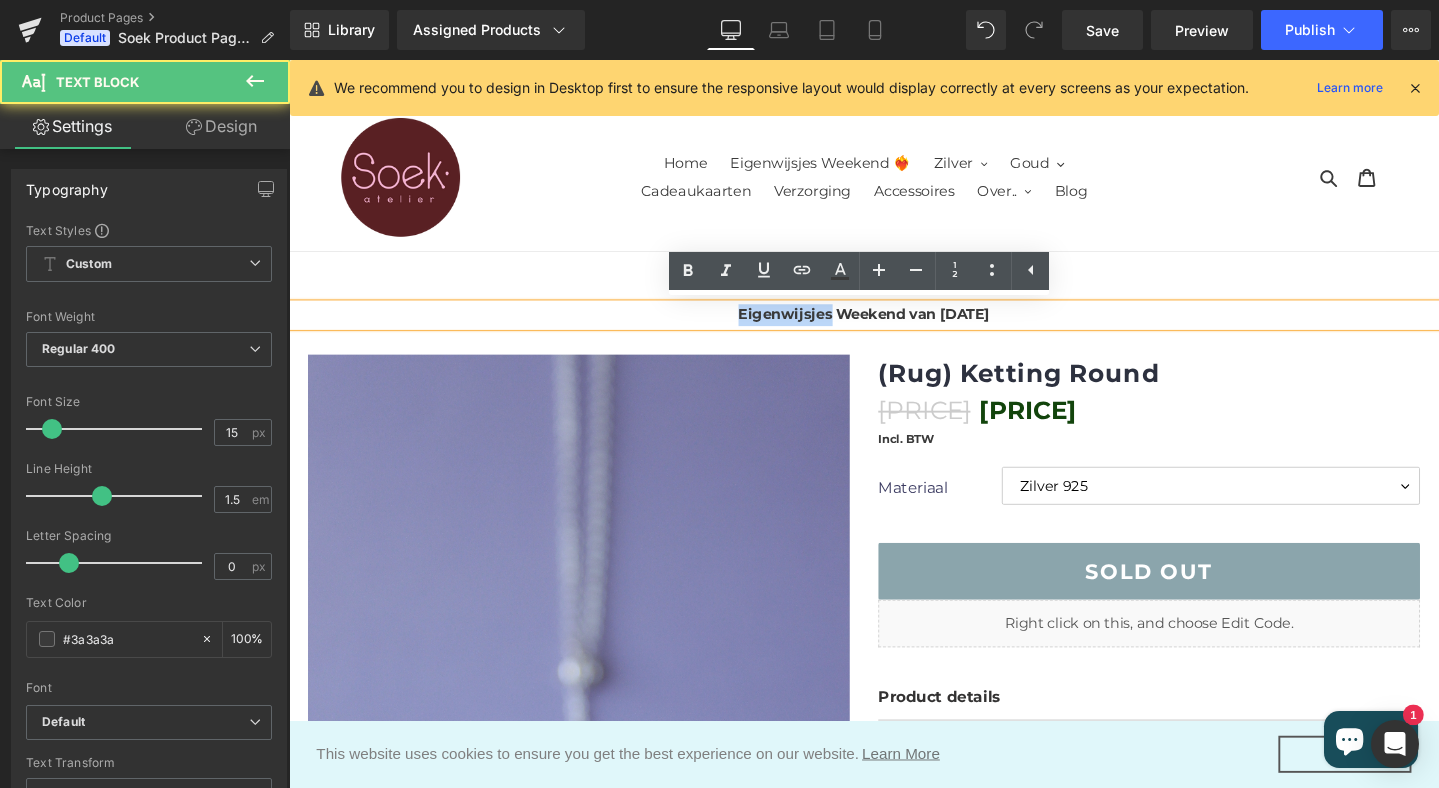 click on "Eigenwijsjes Weekend van [DATE]" at bounding box center (894, 328) 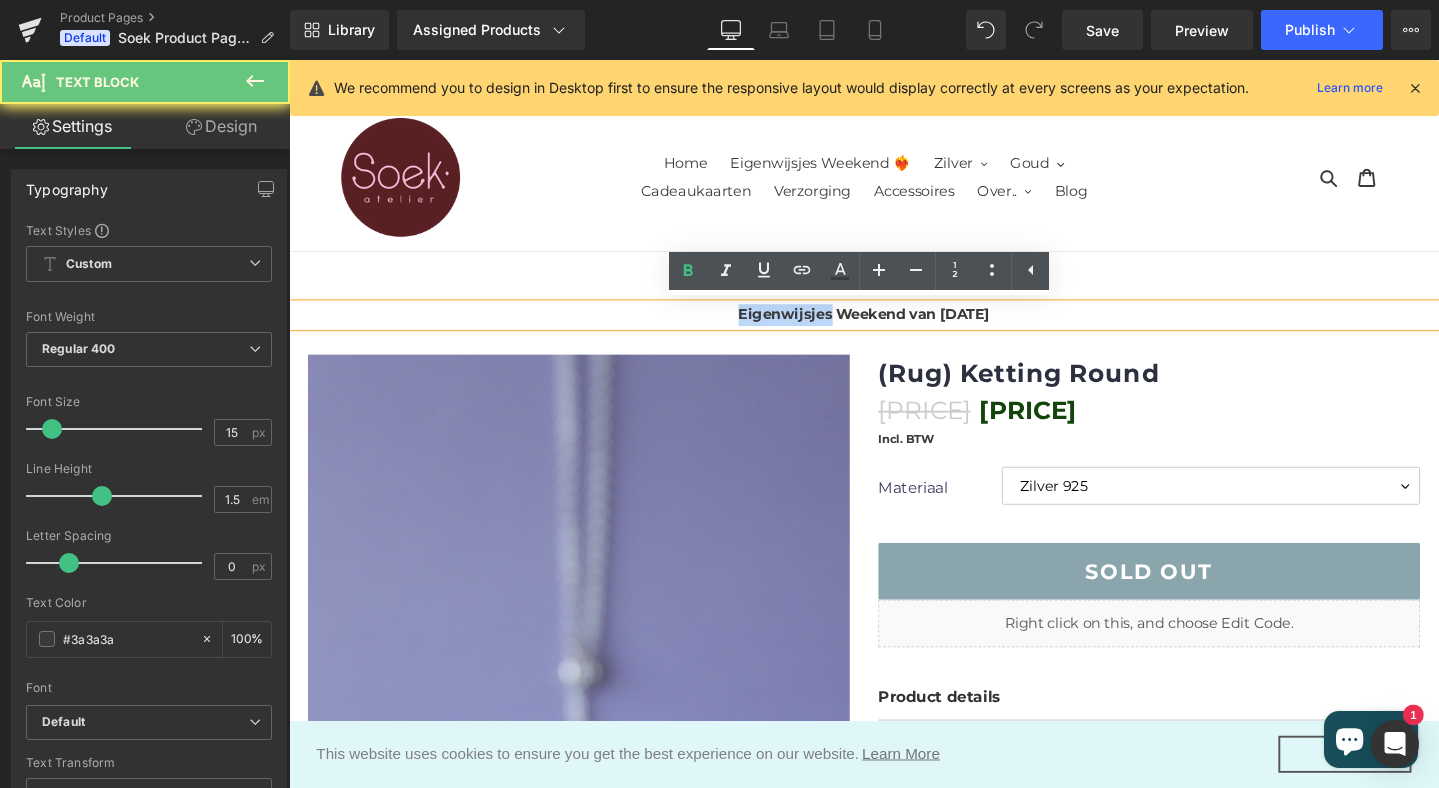 click on "Eigenwijsjes Weekend van [DATE]" at bounding box center (894, 328) 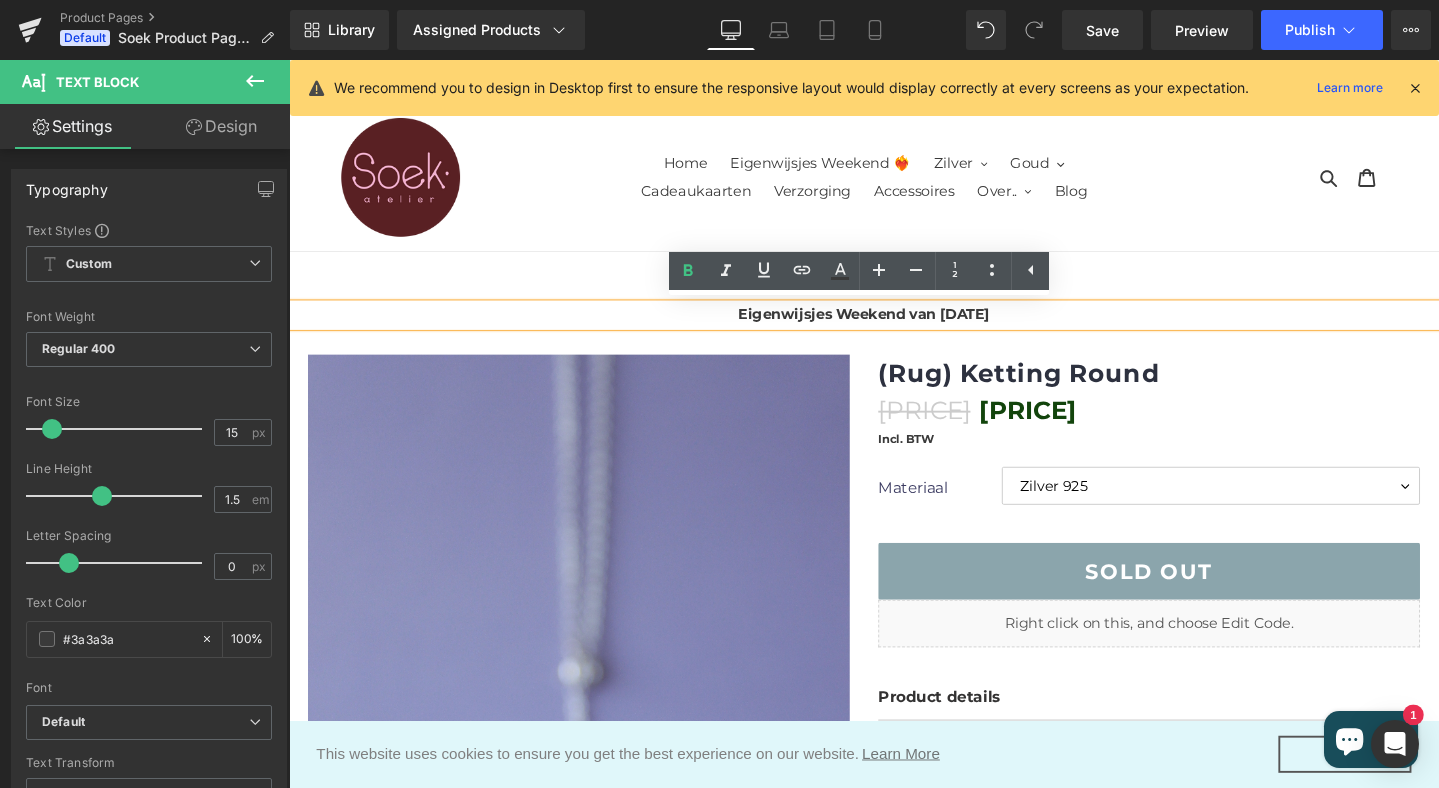 click on "Eigenwijsjes Weekend van 8 (start 20 uur) t/m 10 augustus
Text Block" at bounding box center [894, 2985] 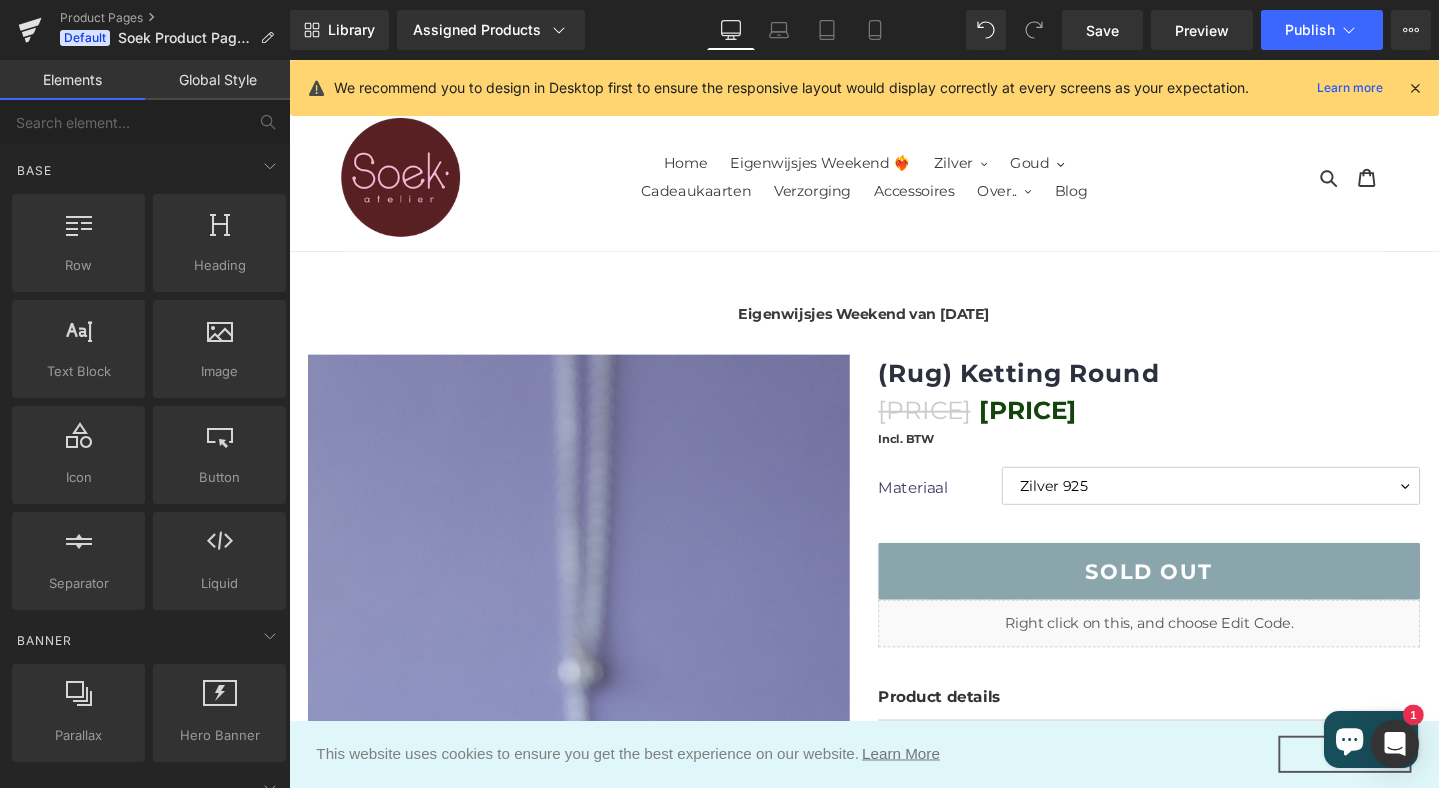 click on "Eigenwijsjes Weekend van 8 (start 20 uur) t/m 10 augustus
Text Block" at bounding box center [894, 2985] 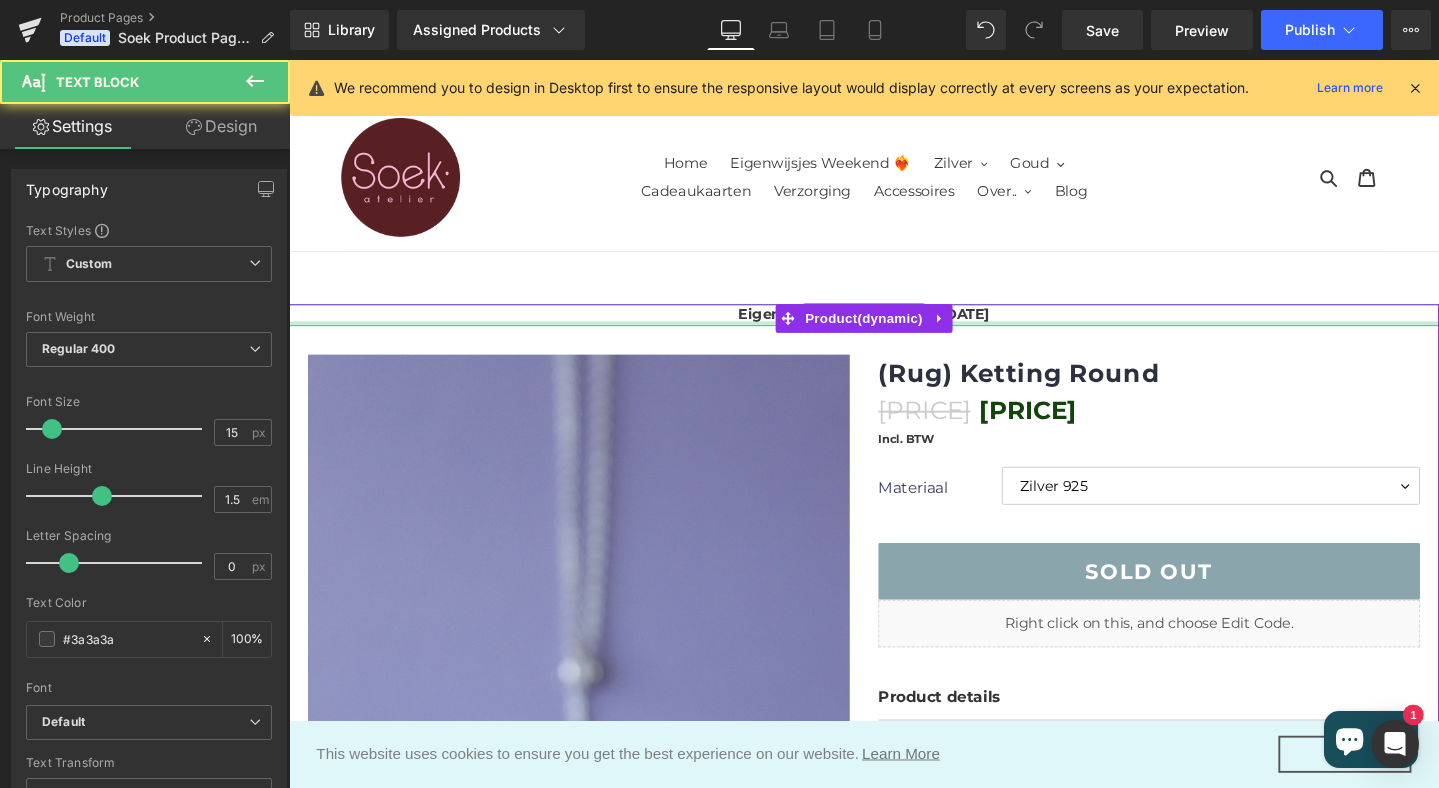 click at bounding box center (894, 337) 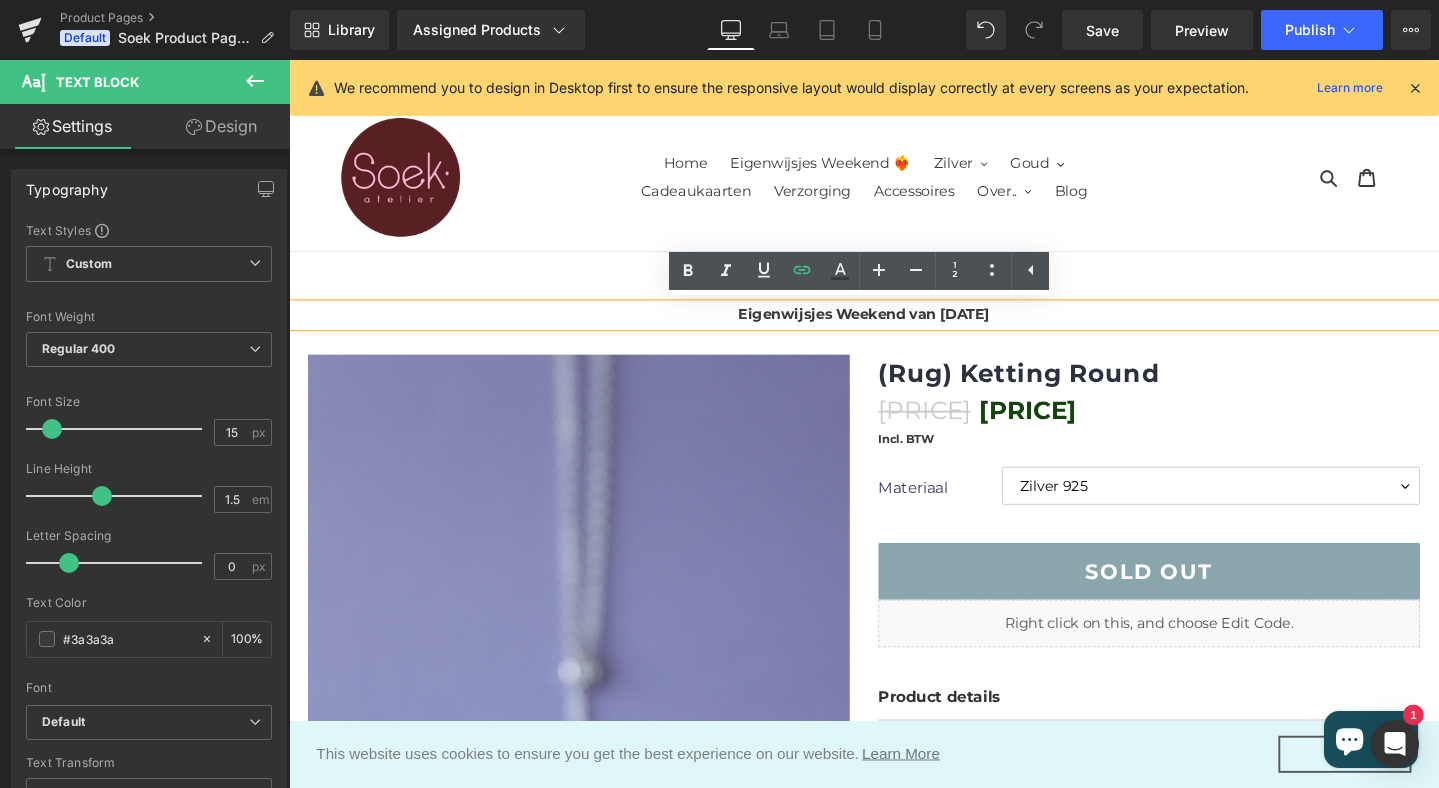 drag, startPoint x: 993, startPoint y: 326, endPoint x: 891, endPoint y: 325, distance: 102.0049 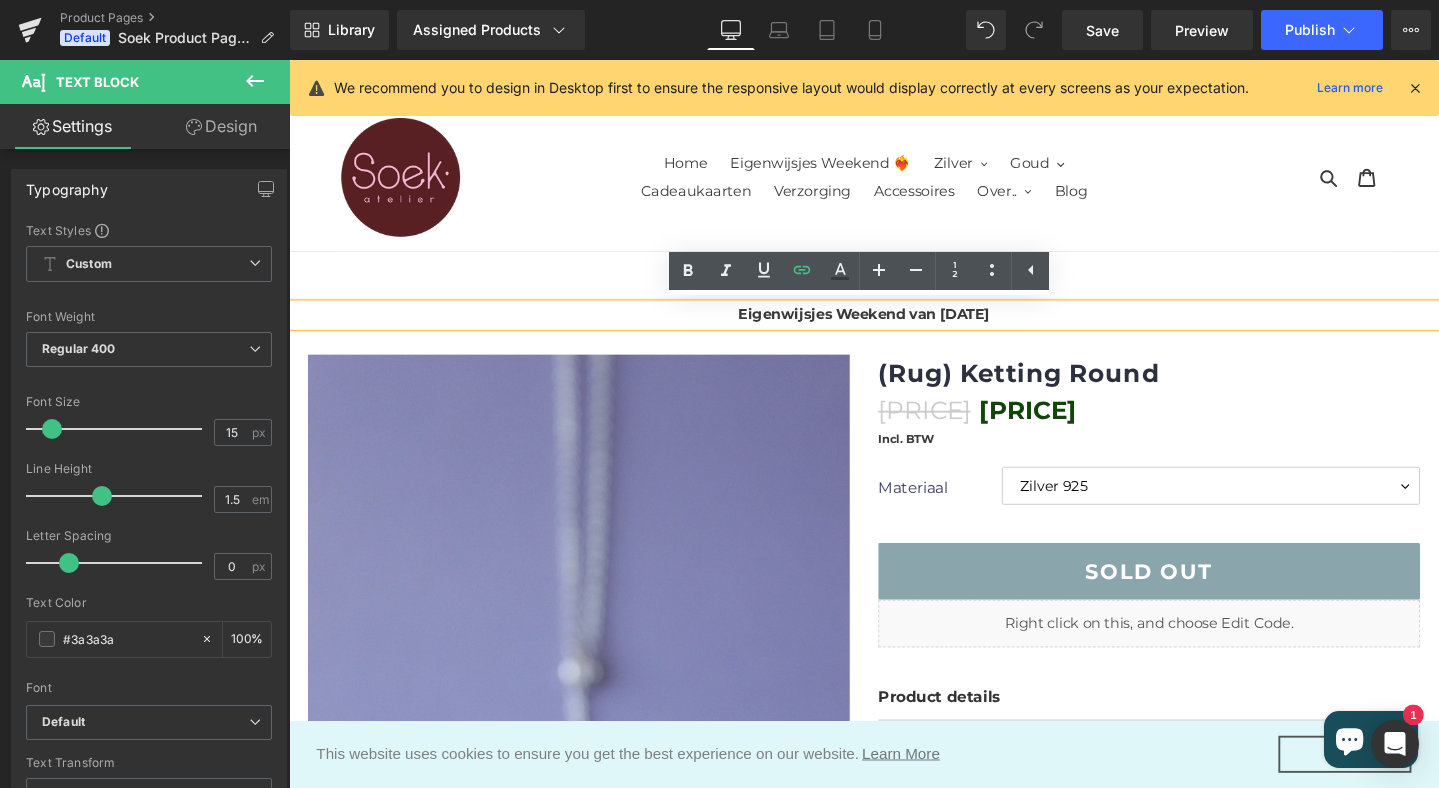 click on "Eigenwijsjes Weekend van [DATE]" at bounding box center [894, 327] 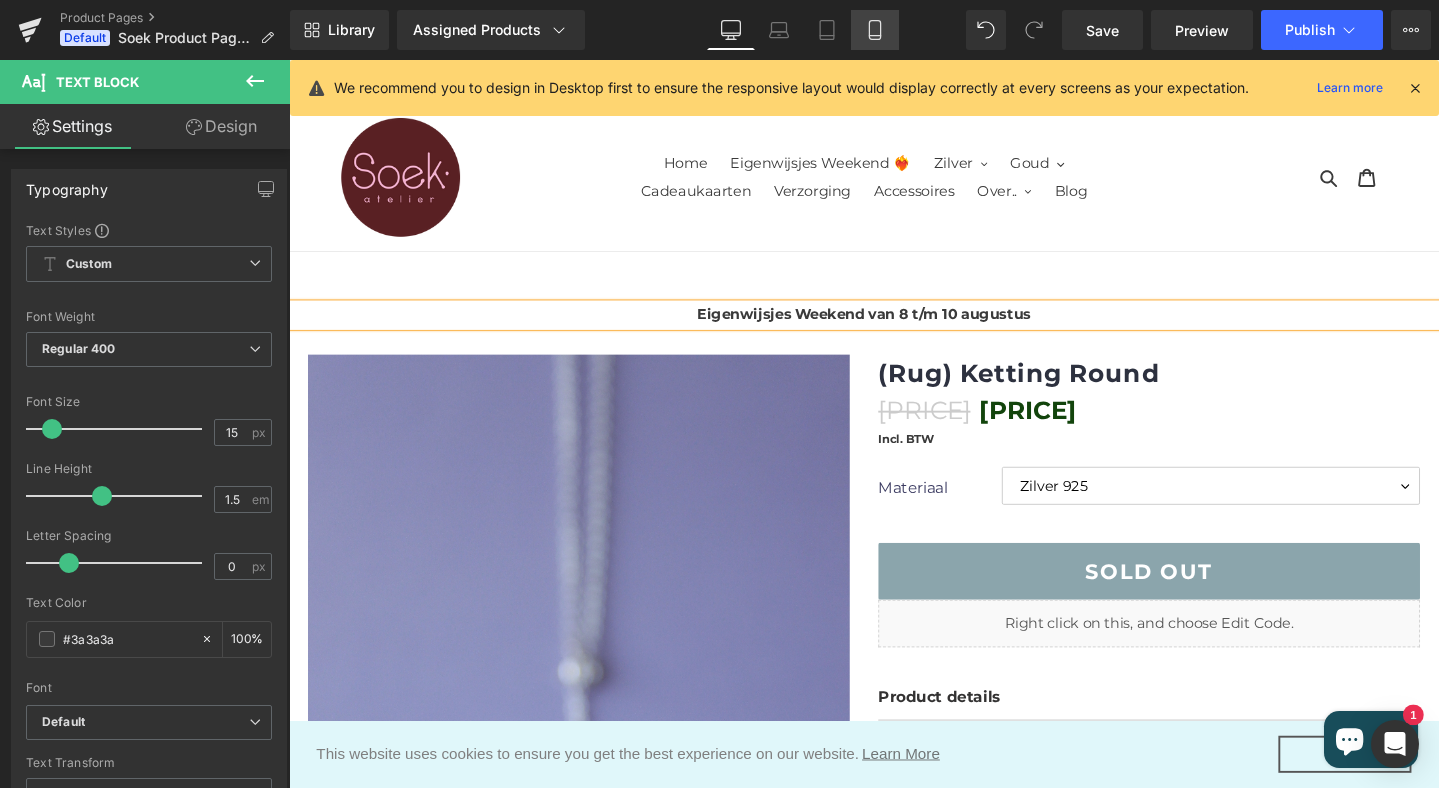 click 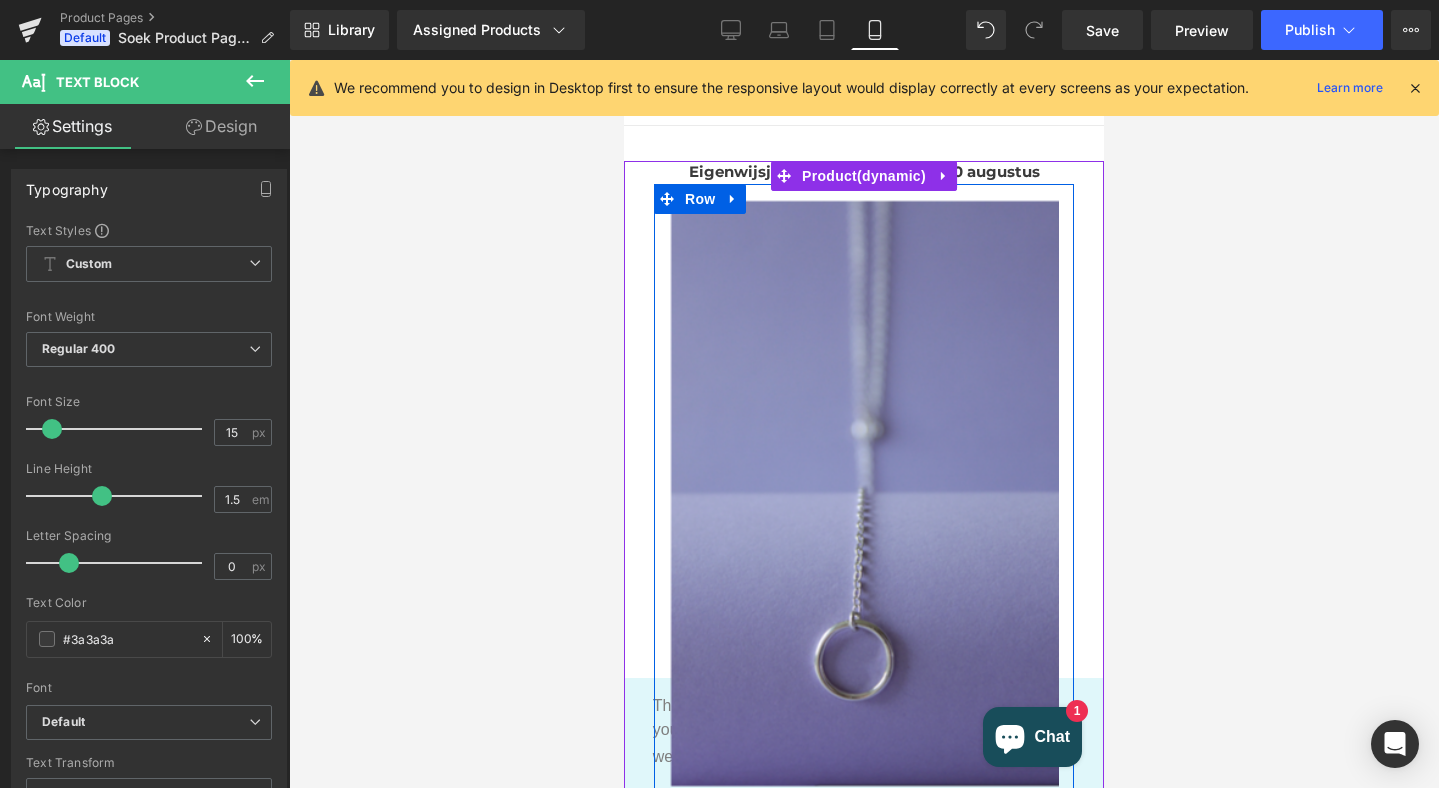 scroll, scrollTop: 0, scrollLeft: 0, axis: both 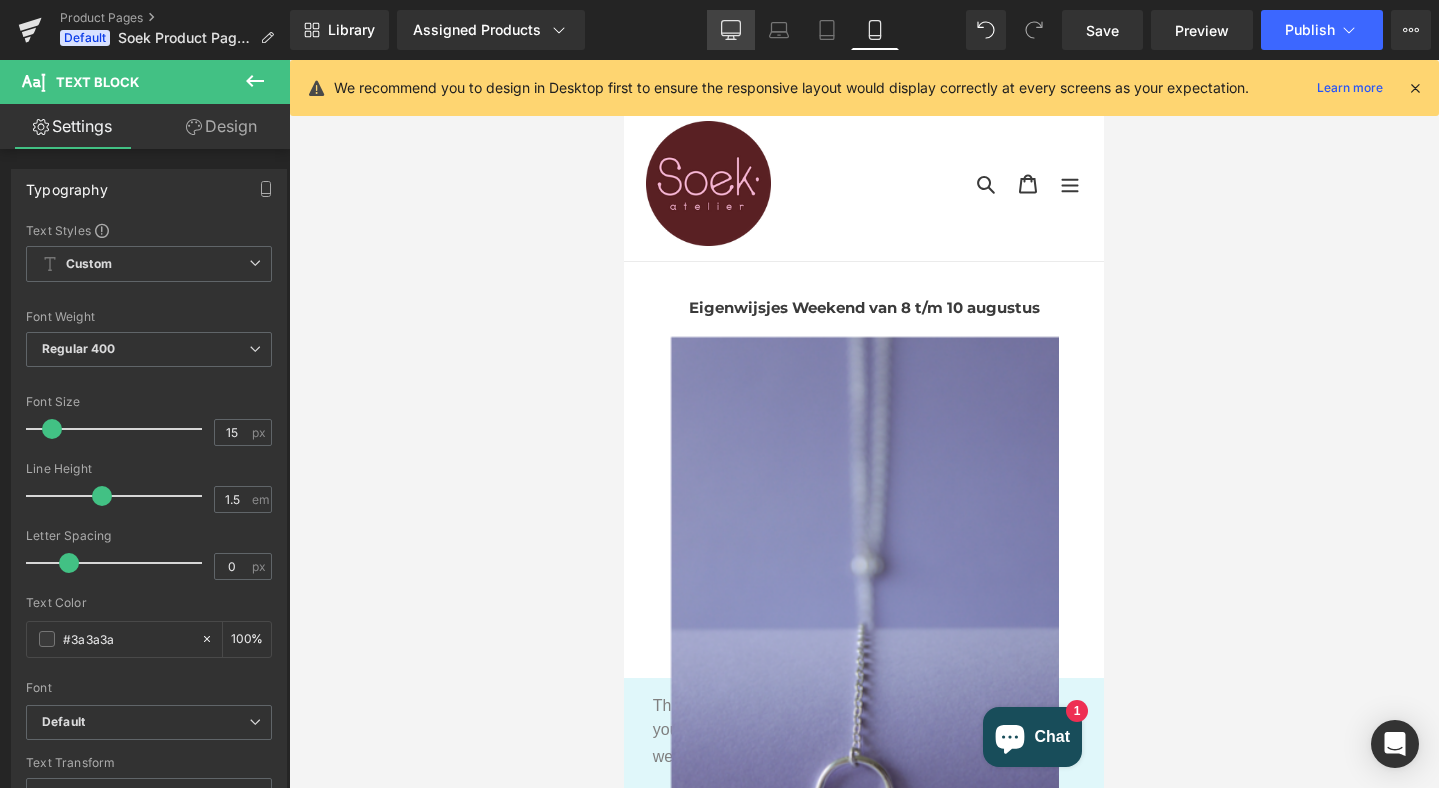click 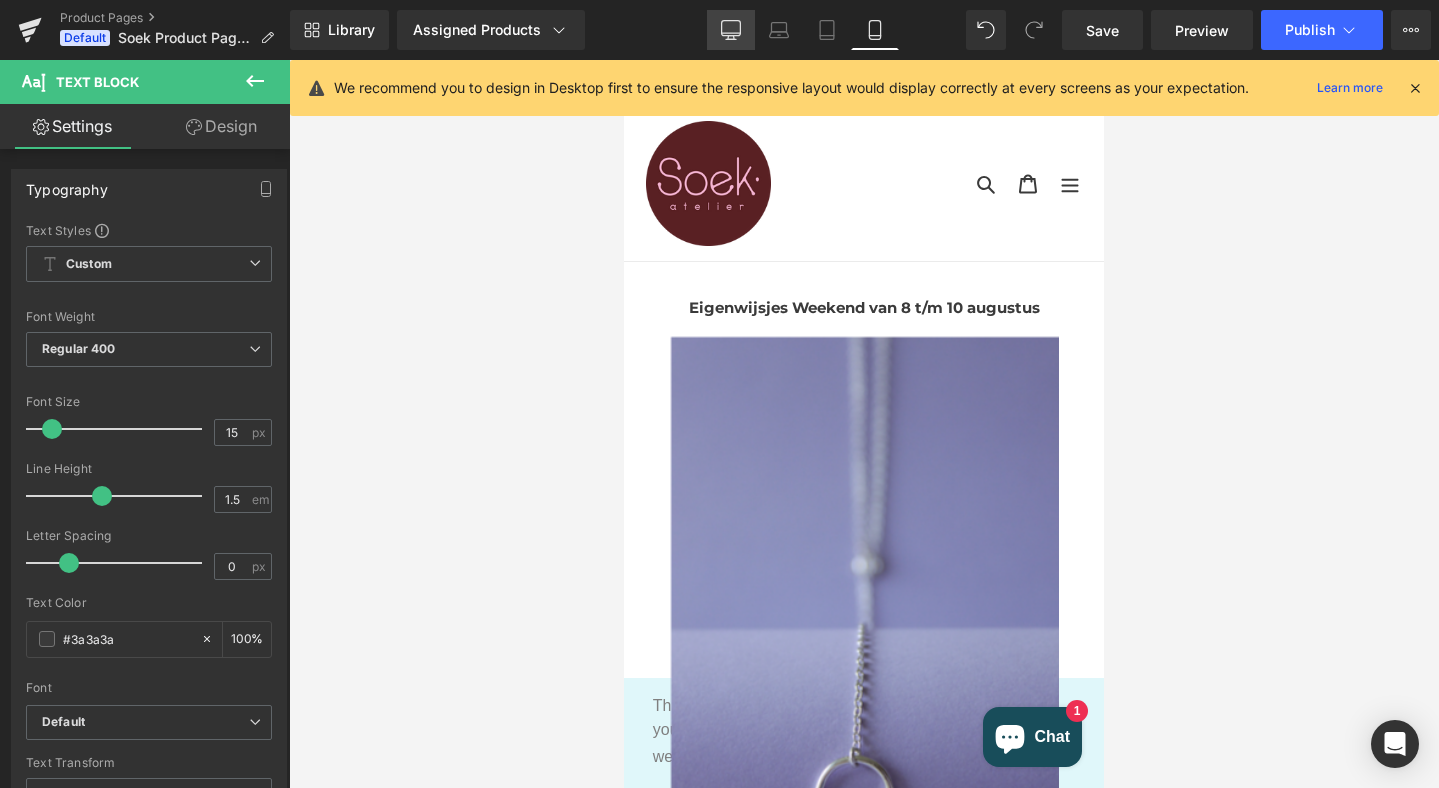 scroll, scrollTop: 20, scrollLeft: 0, axis: vertical 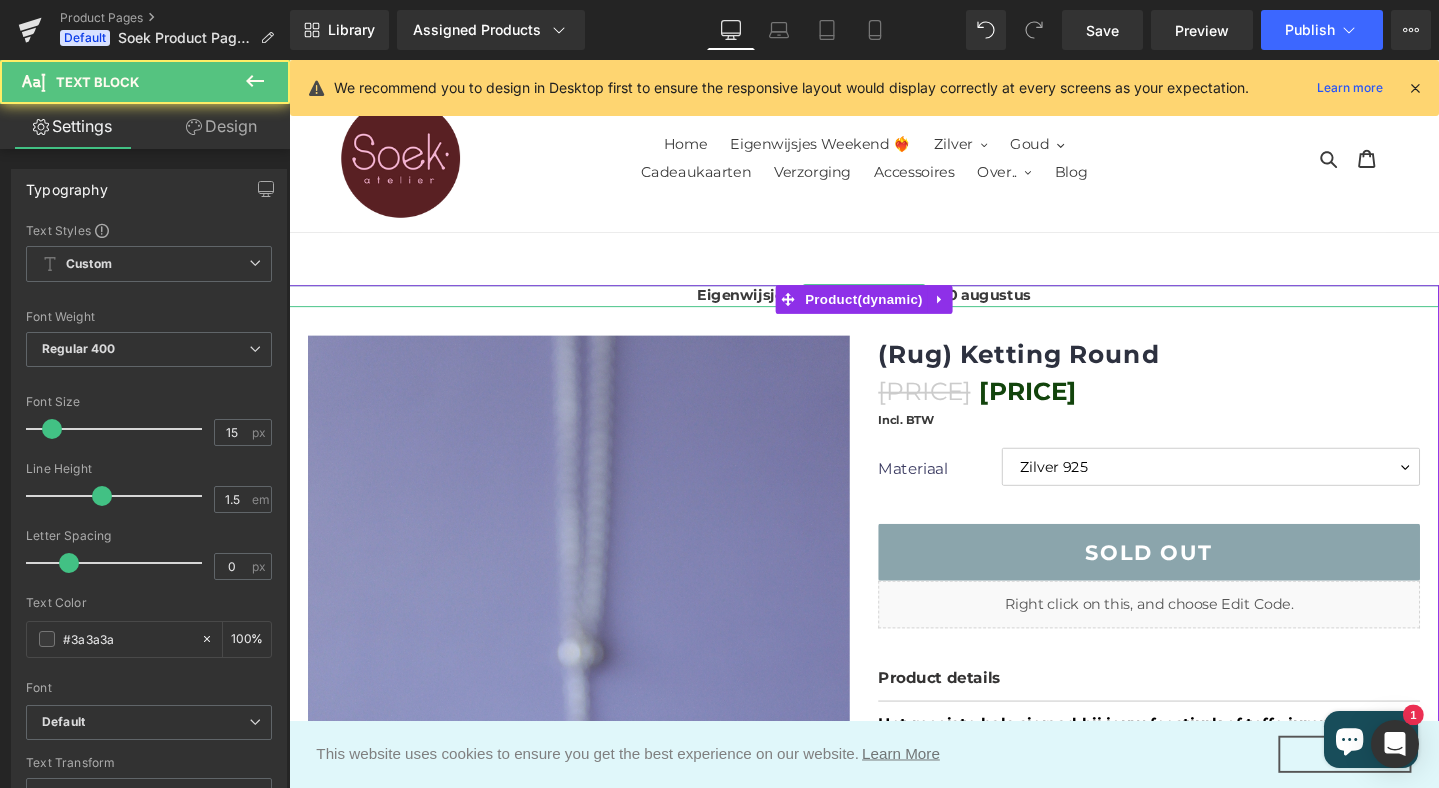 click on "Eigenwijsjes Weekend van 8 t/m 10 augustus" at bounding box center (894, 308) 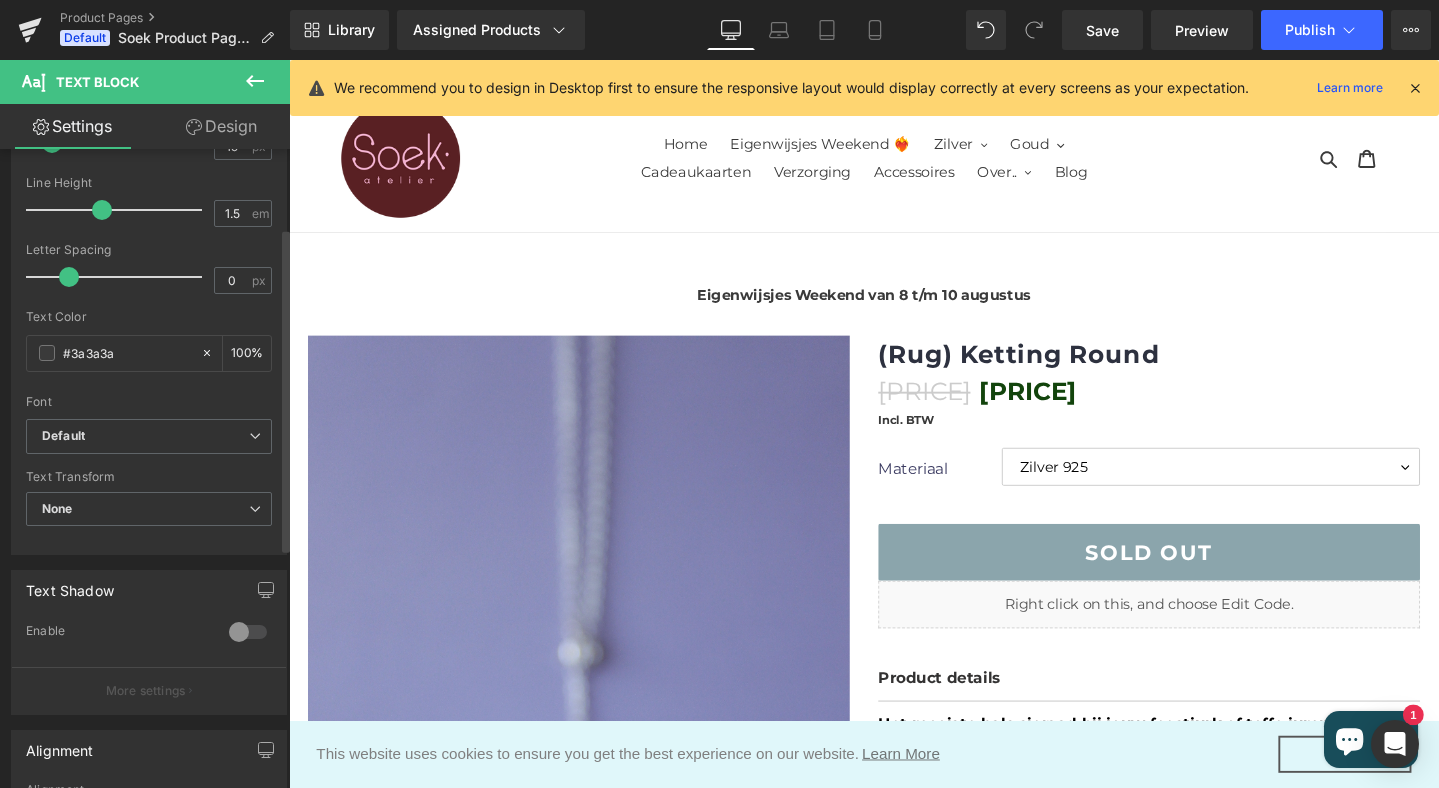 scroll, scrollTop: 0, scrollLeft: 0, axis: both 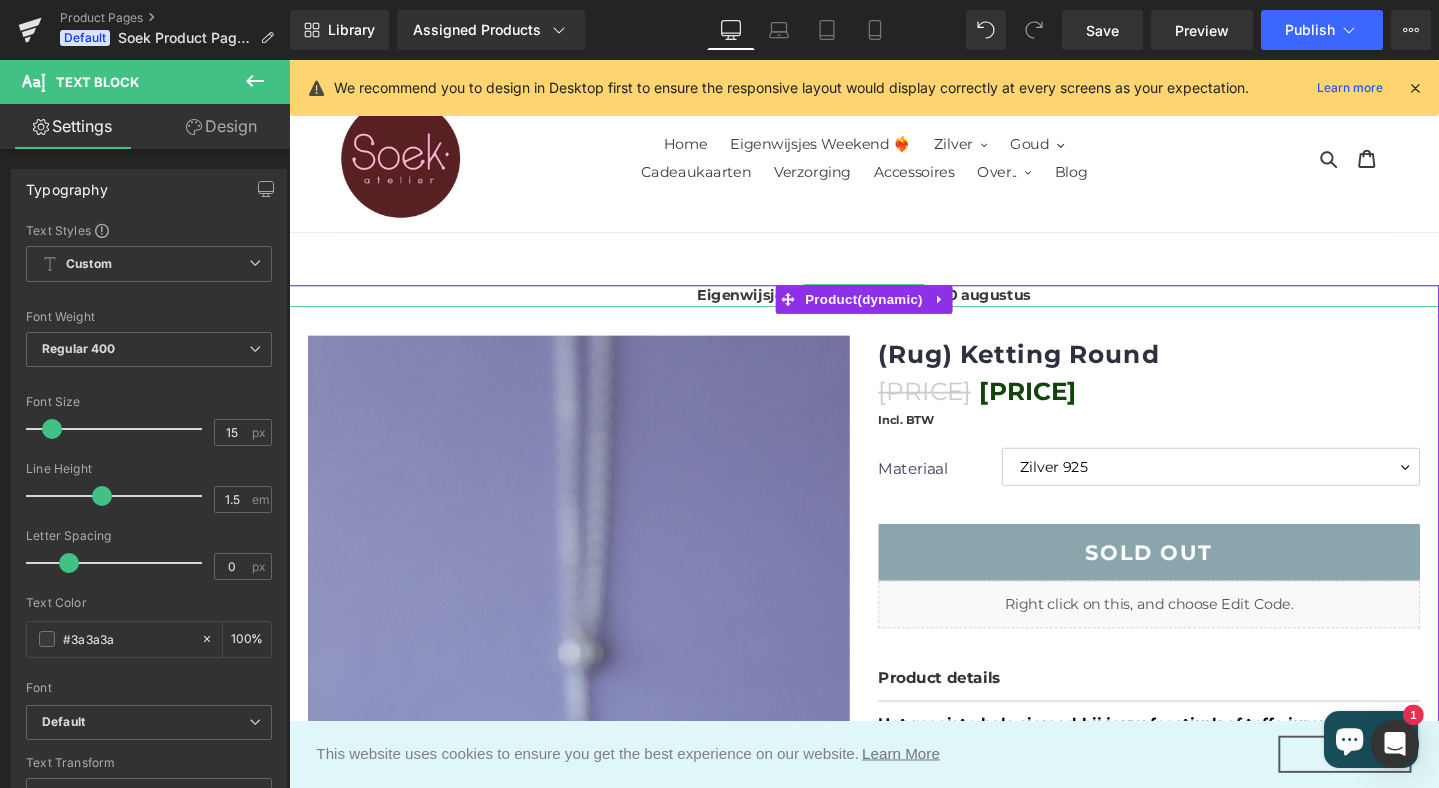 click on "Eigenwijsjes Weekend van 8 t/m 10 augustus" at bounding box center [894, 307] 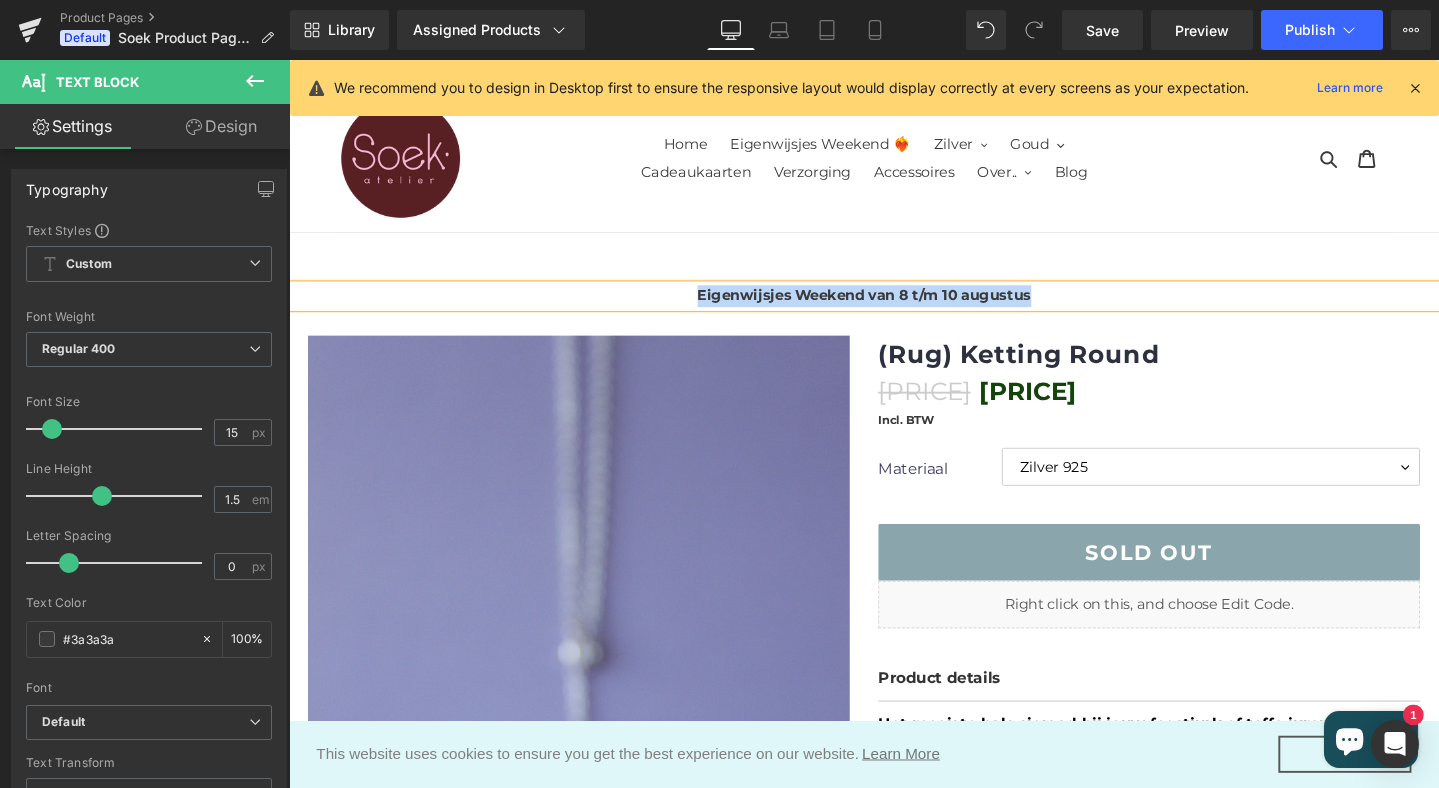 click on "Eigenwijsjes Weekend van 8 t/m 10 augustus" at bounding box center [894, 307] 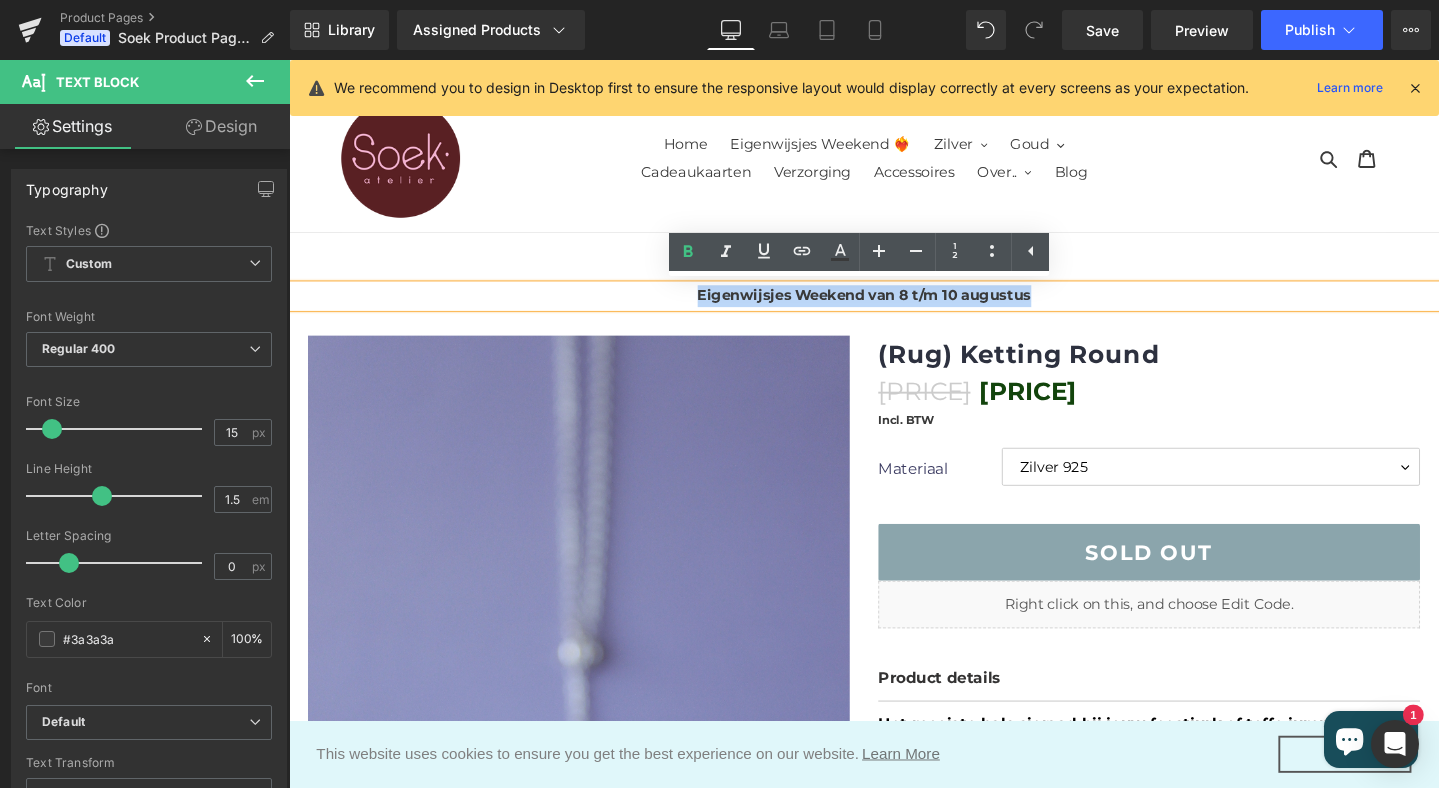 drag, startPoint x: 1086, startPoint y: 309, endPoint x: 674, endPoint y: 287, distance: 412.58698 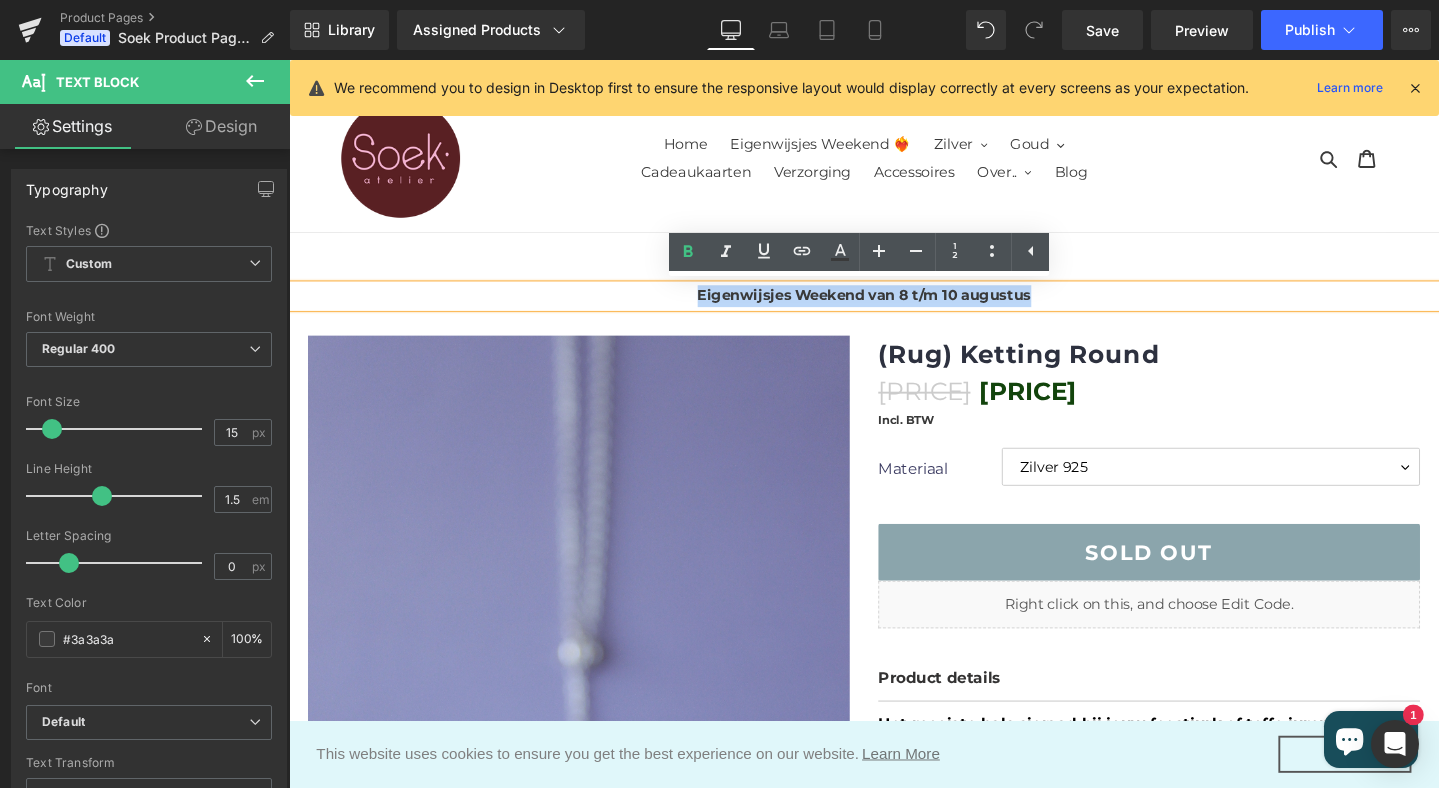 click on "Eigenwijsjes Weekend van [DATE]
Text Block
(P) Image ‹ ›" at bounding box center (894, 2965) 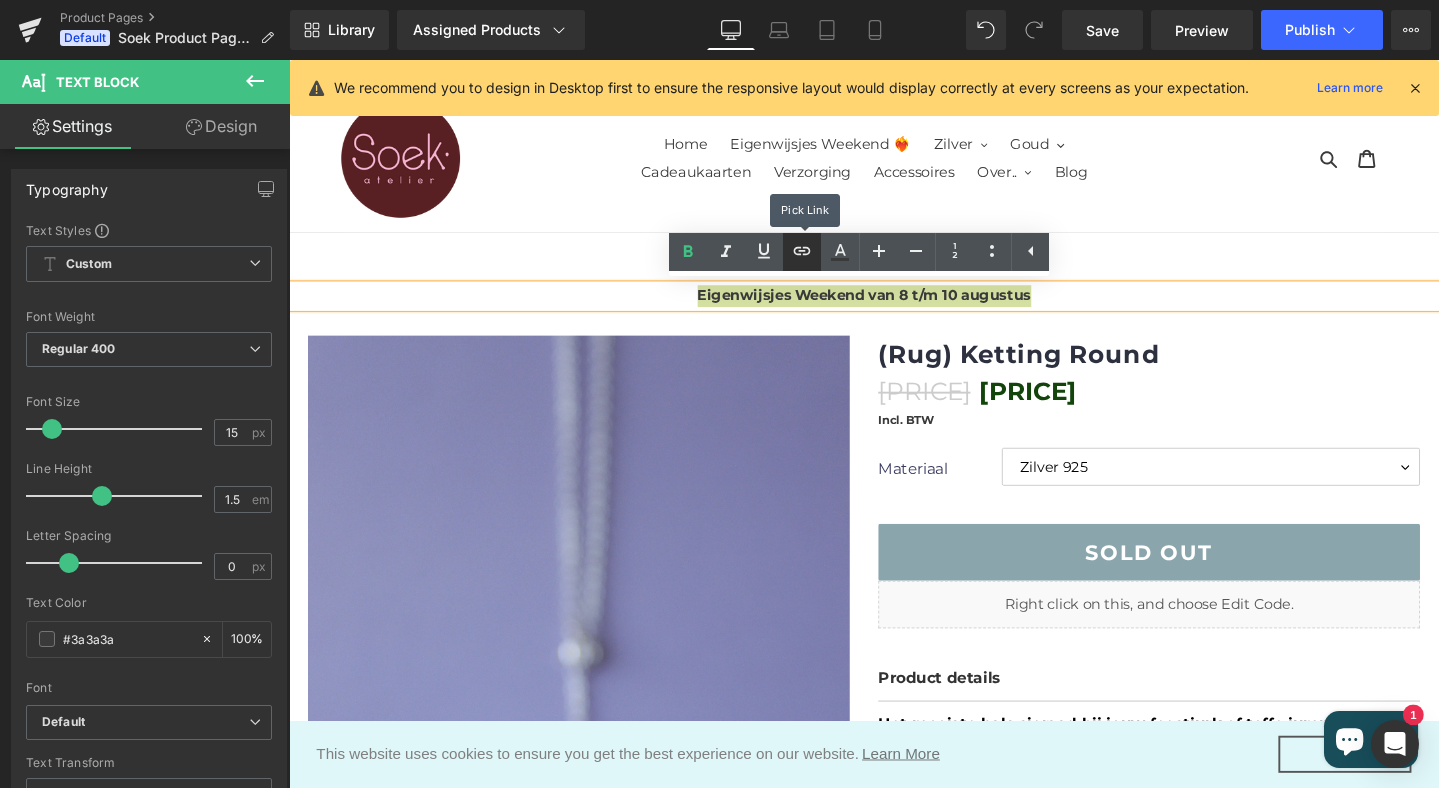 click 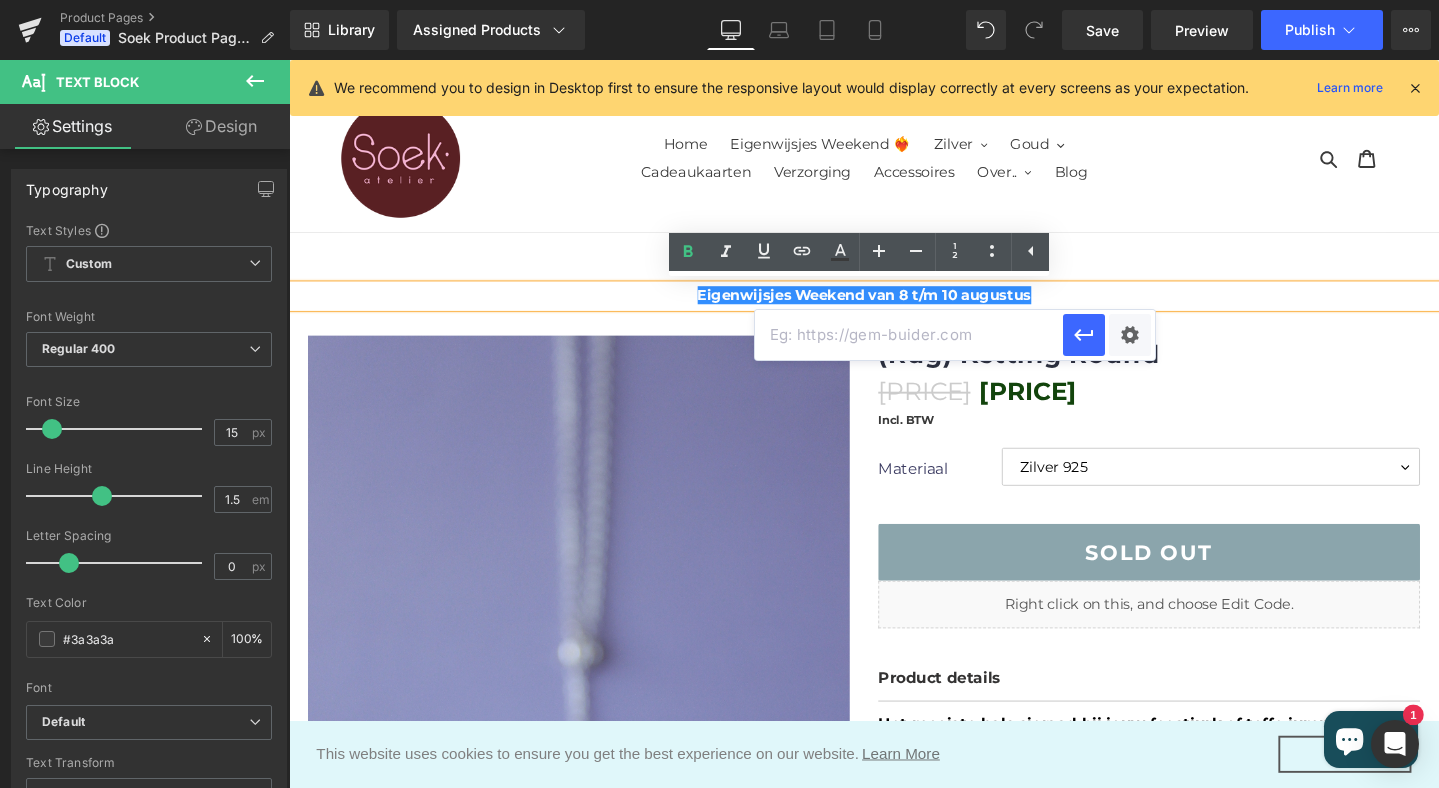 click at bounding box center [909, 335] 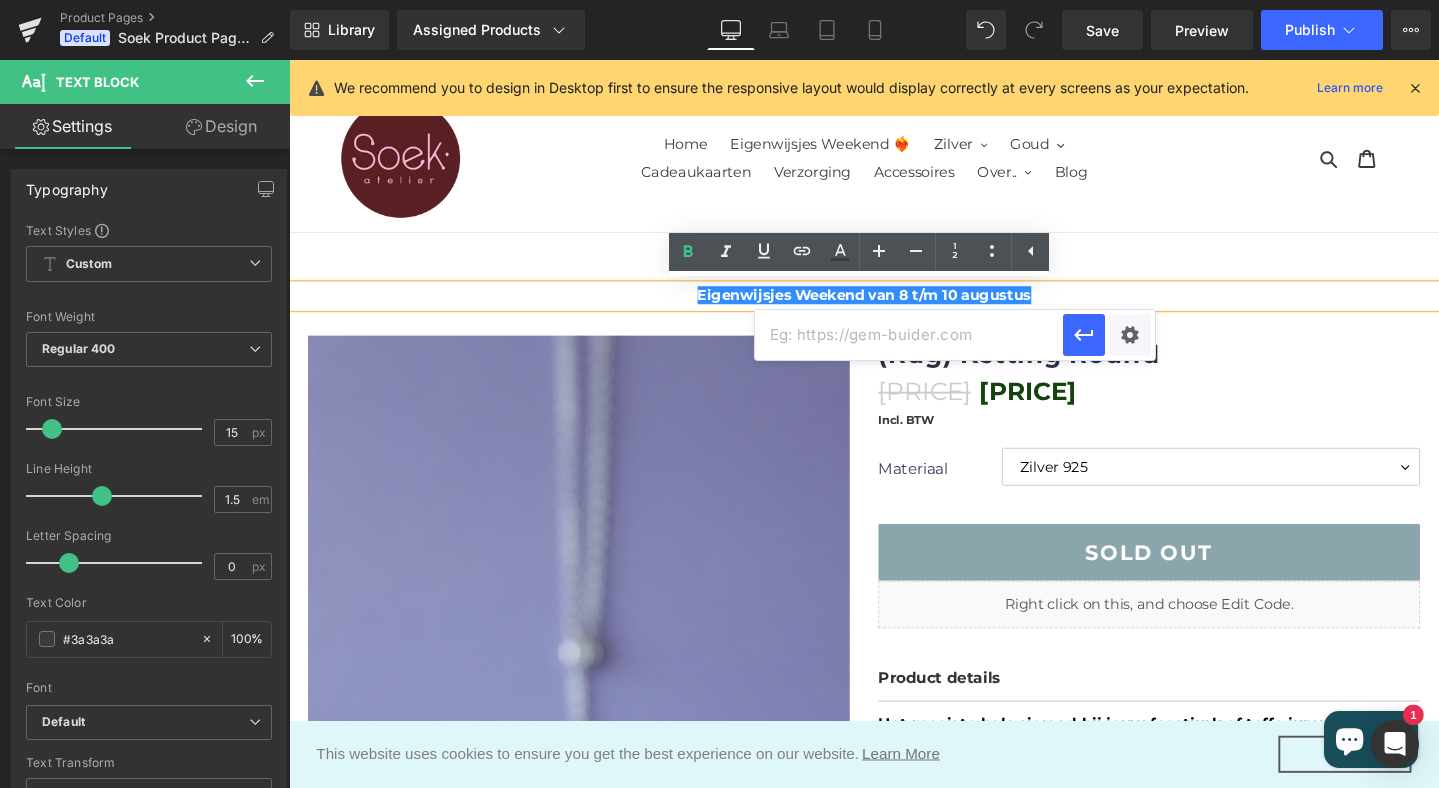 paste on "https://soek-atelier.nl/collections/eigenwijsjes" 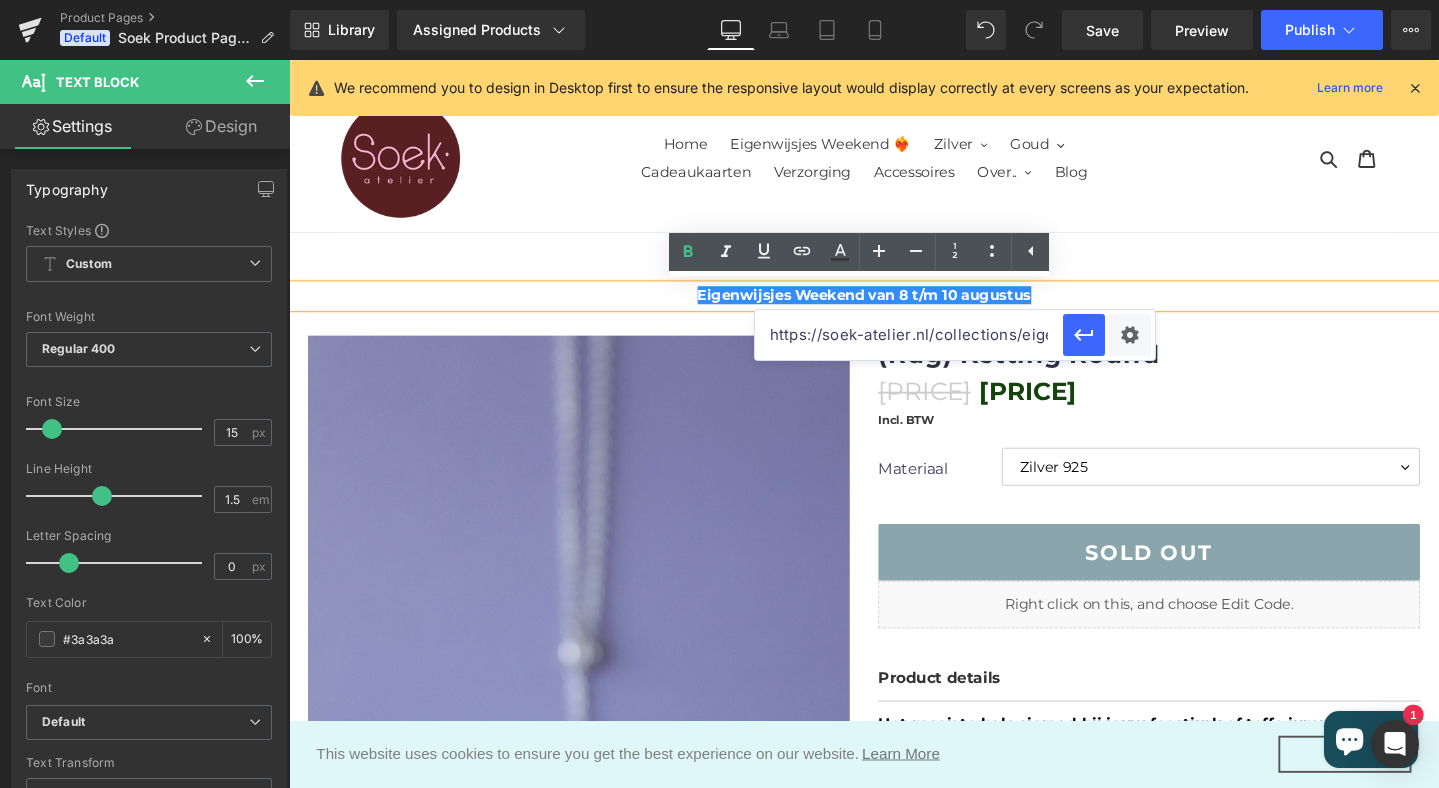 scroll, scrollTop: 0, scrollLeft: 62, axis: horizontal 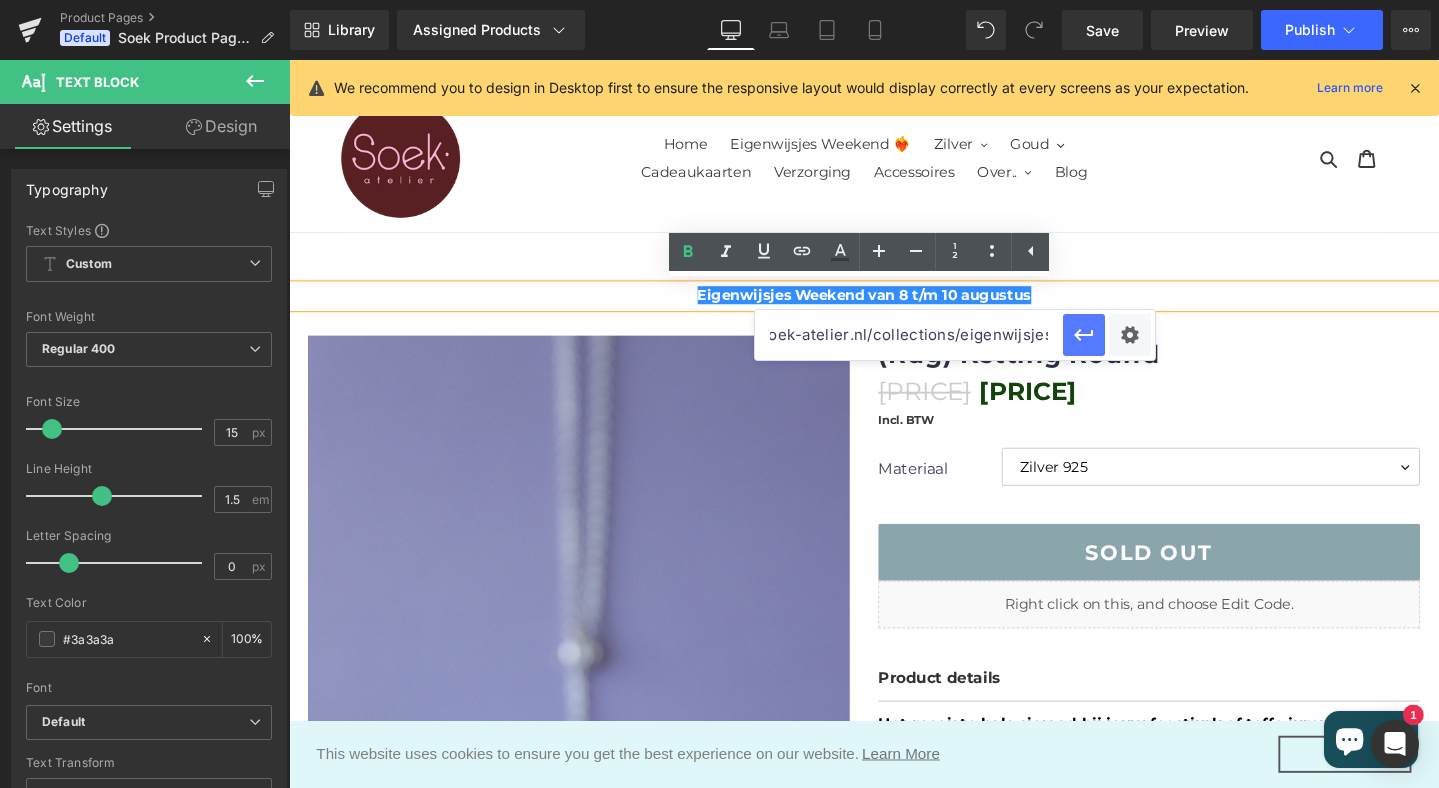type on "https://soek-atelier.nl/collections/eigenwijsjes" 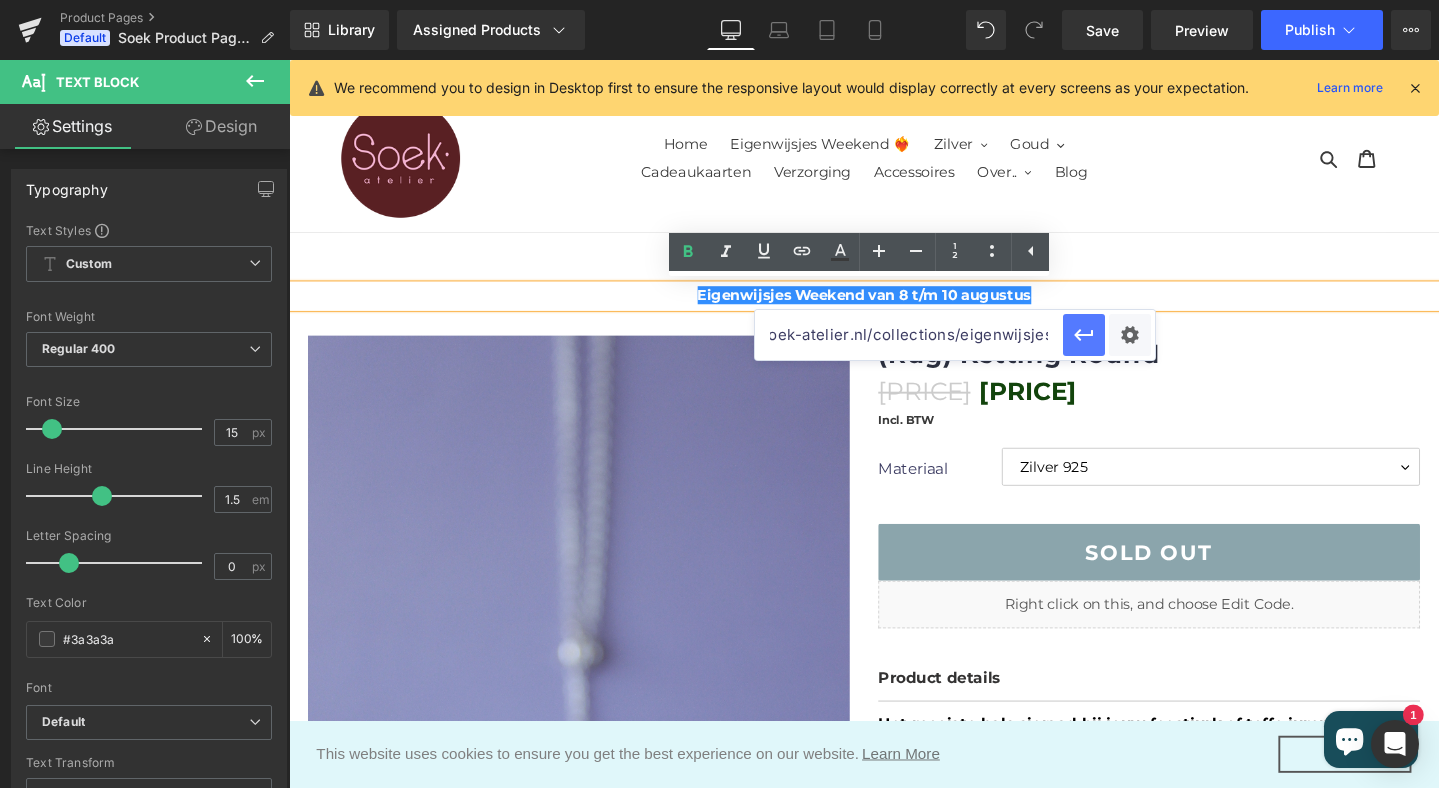 click 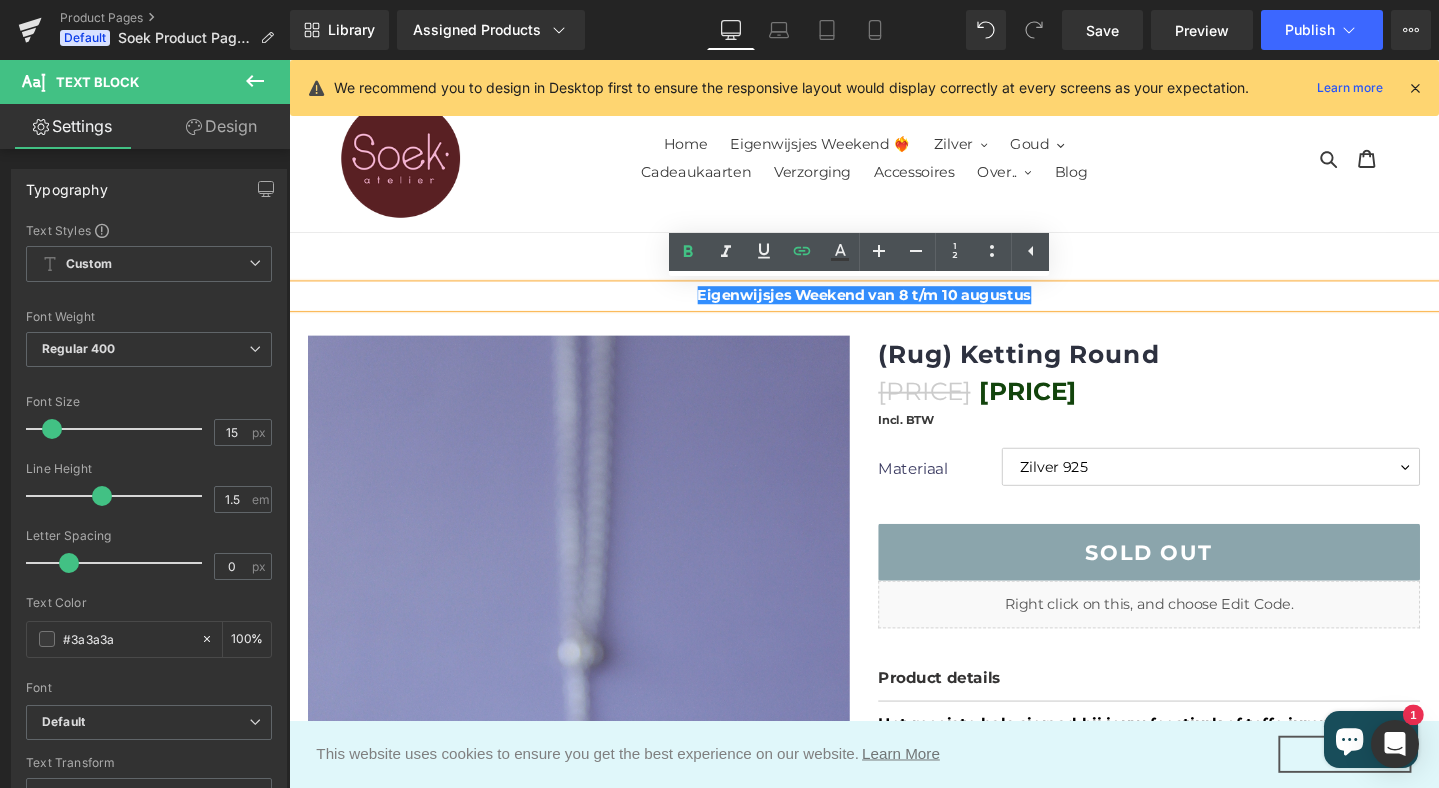 scroll, scrollTop: 0, scrollLeft: 0, axis: both 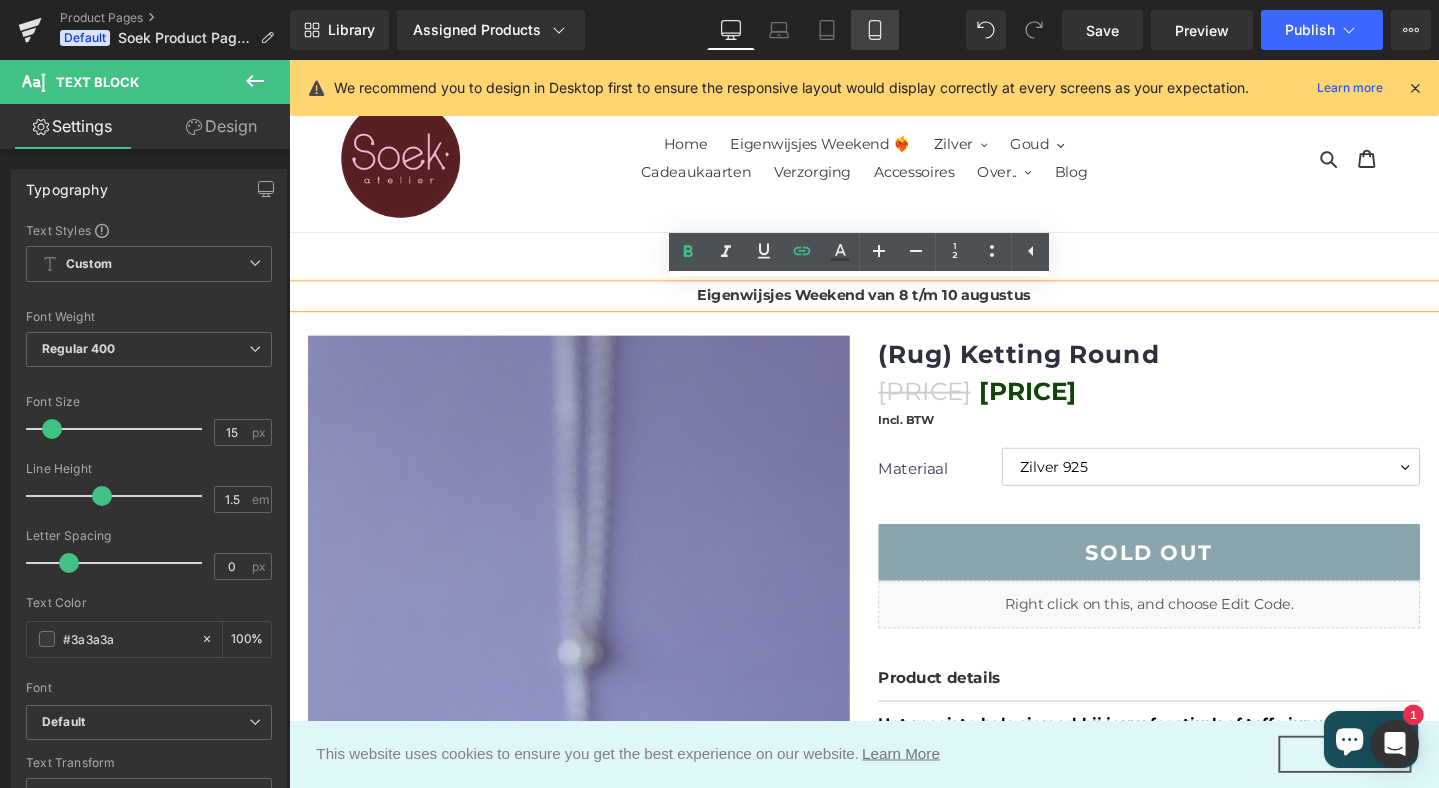 click 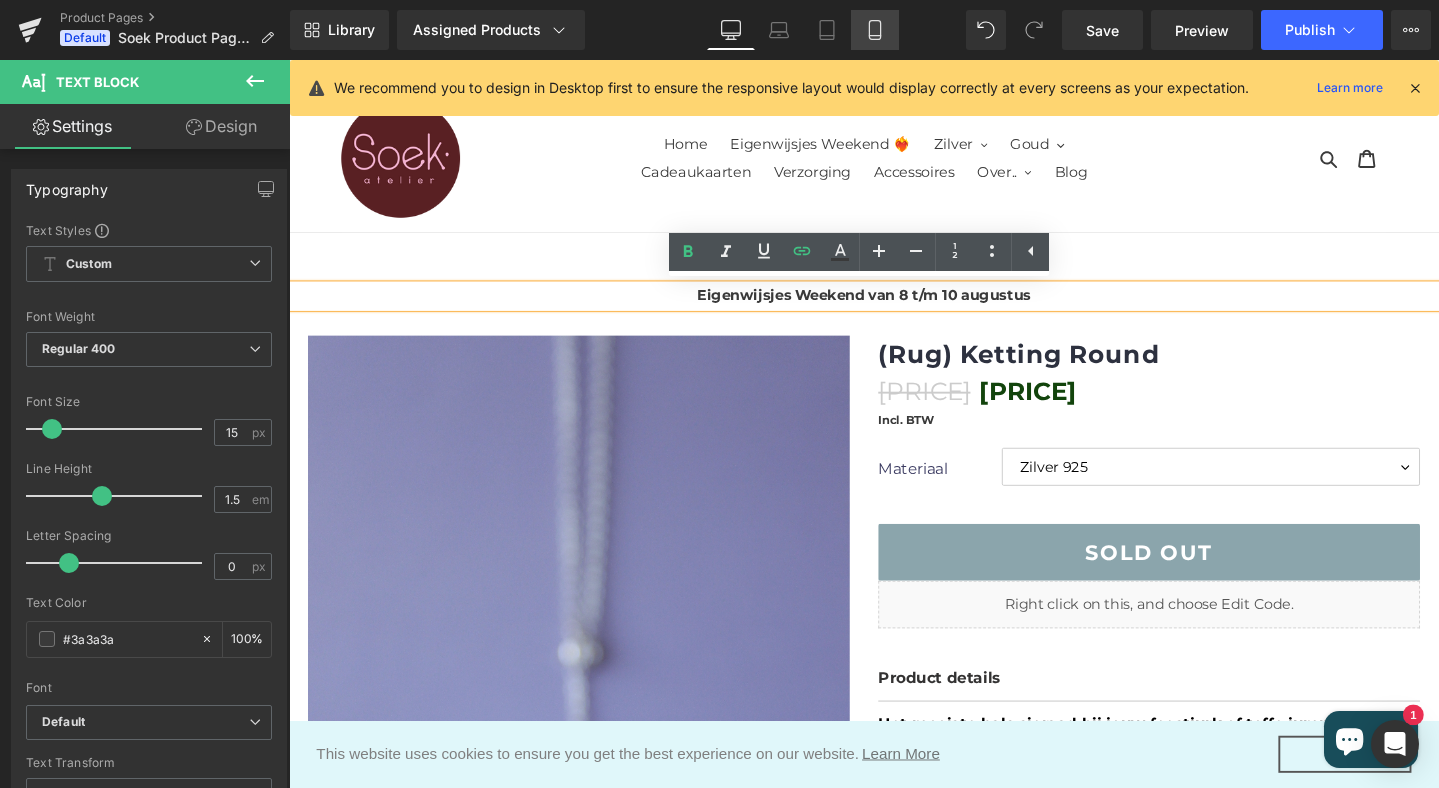type on "100" 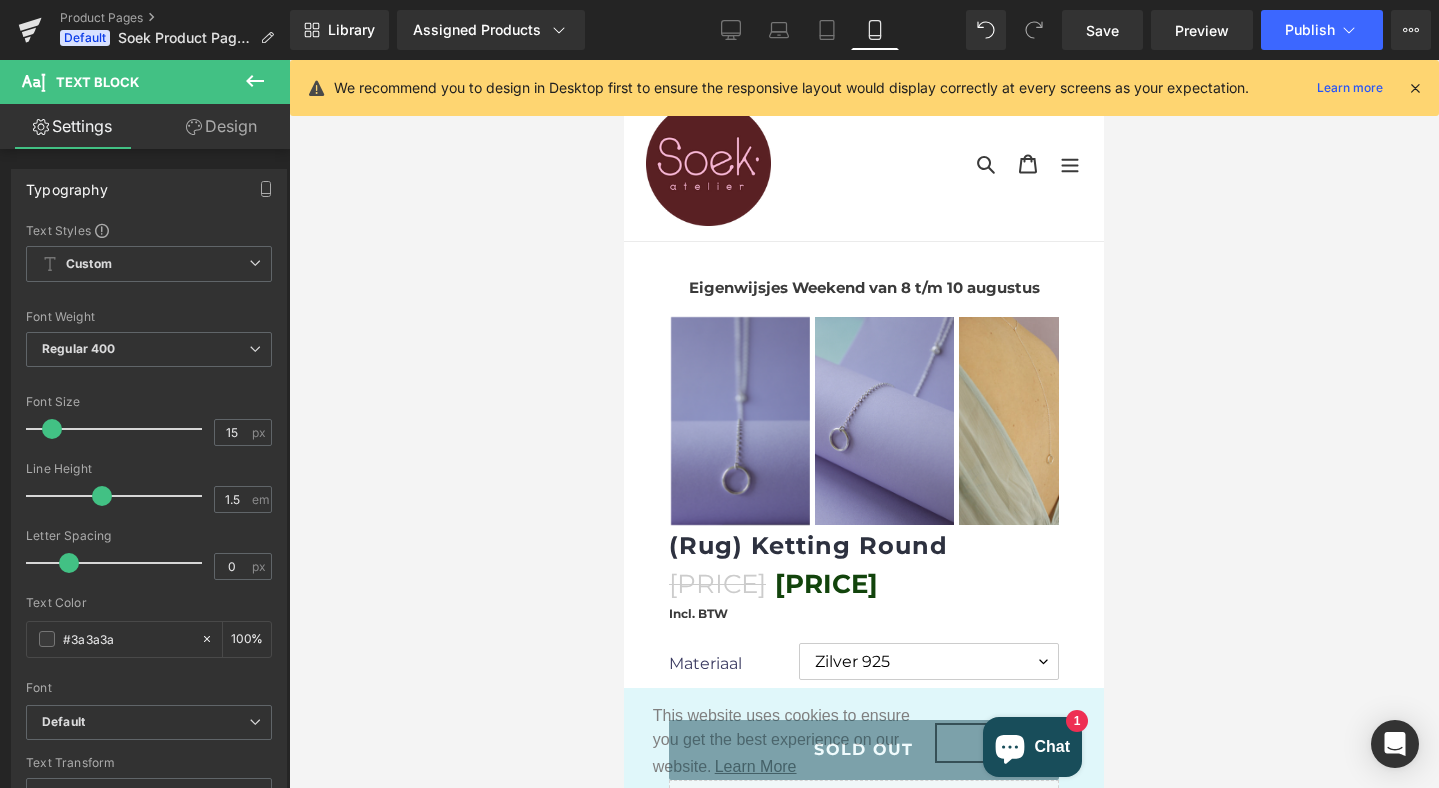 scroll, scrollTop: 0, scrollLeft: 0, axis: both 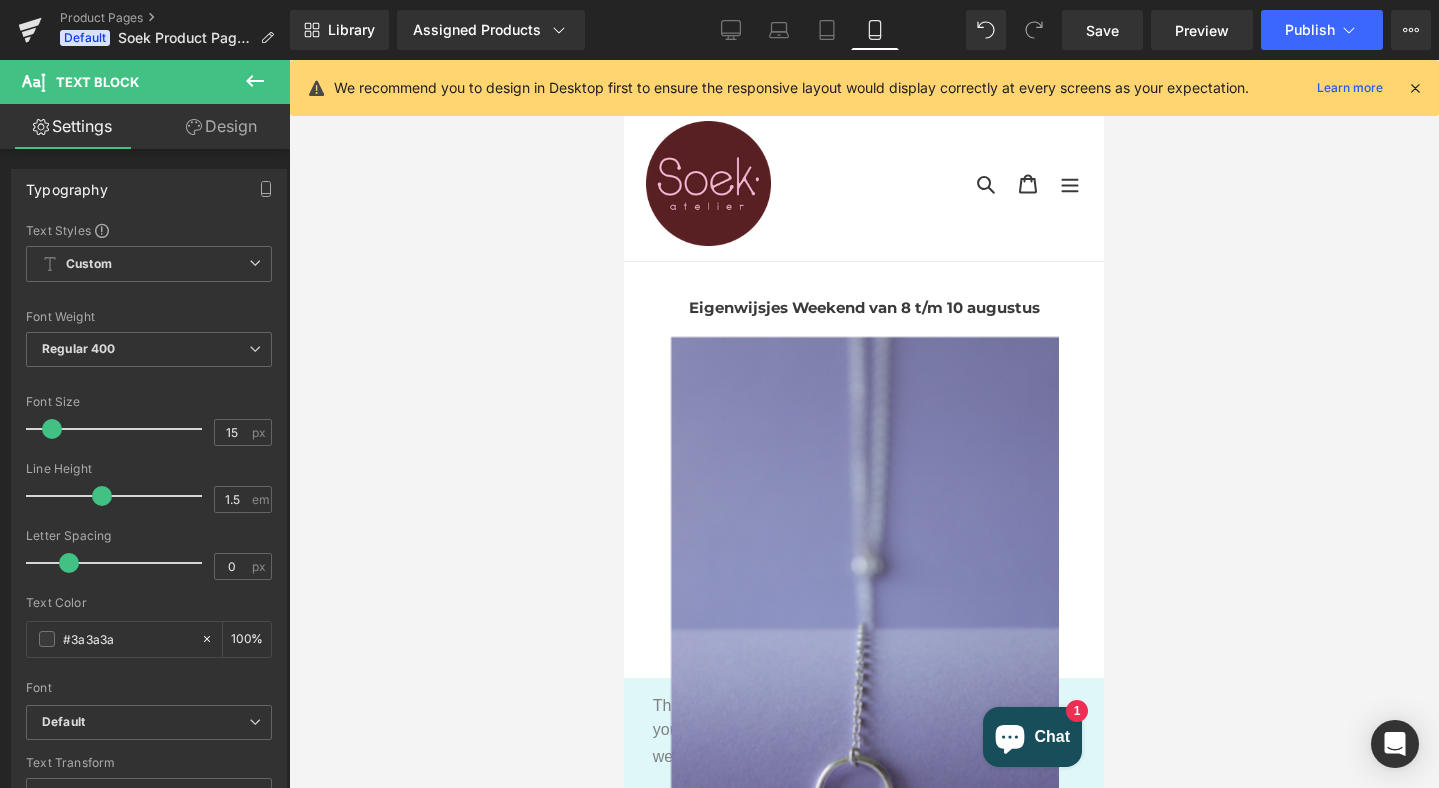 click at bounding box center [864, 424] 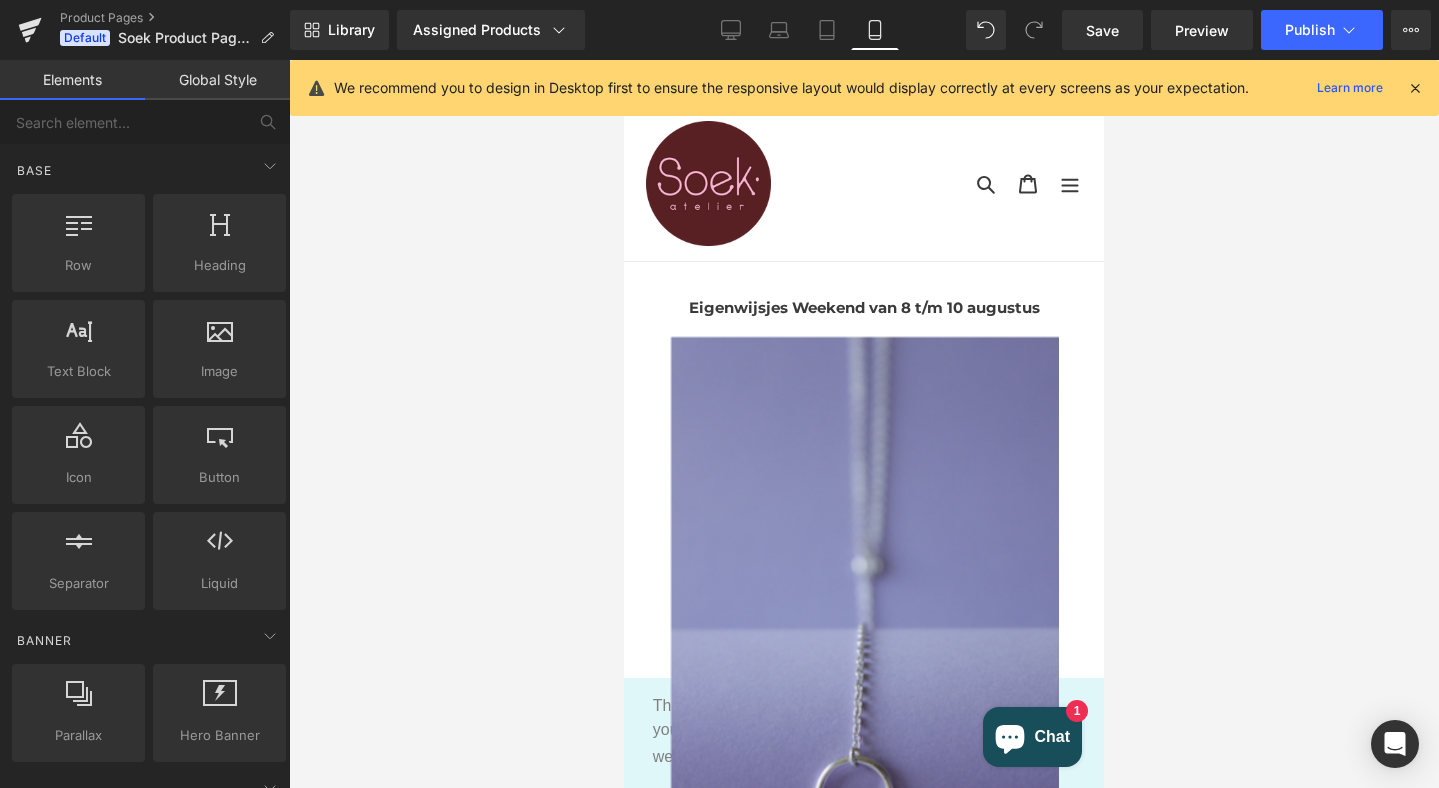 click at bounding box center (864, 424) 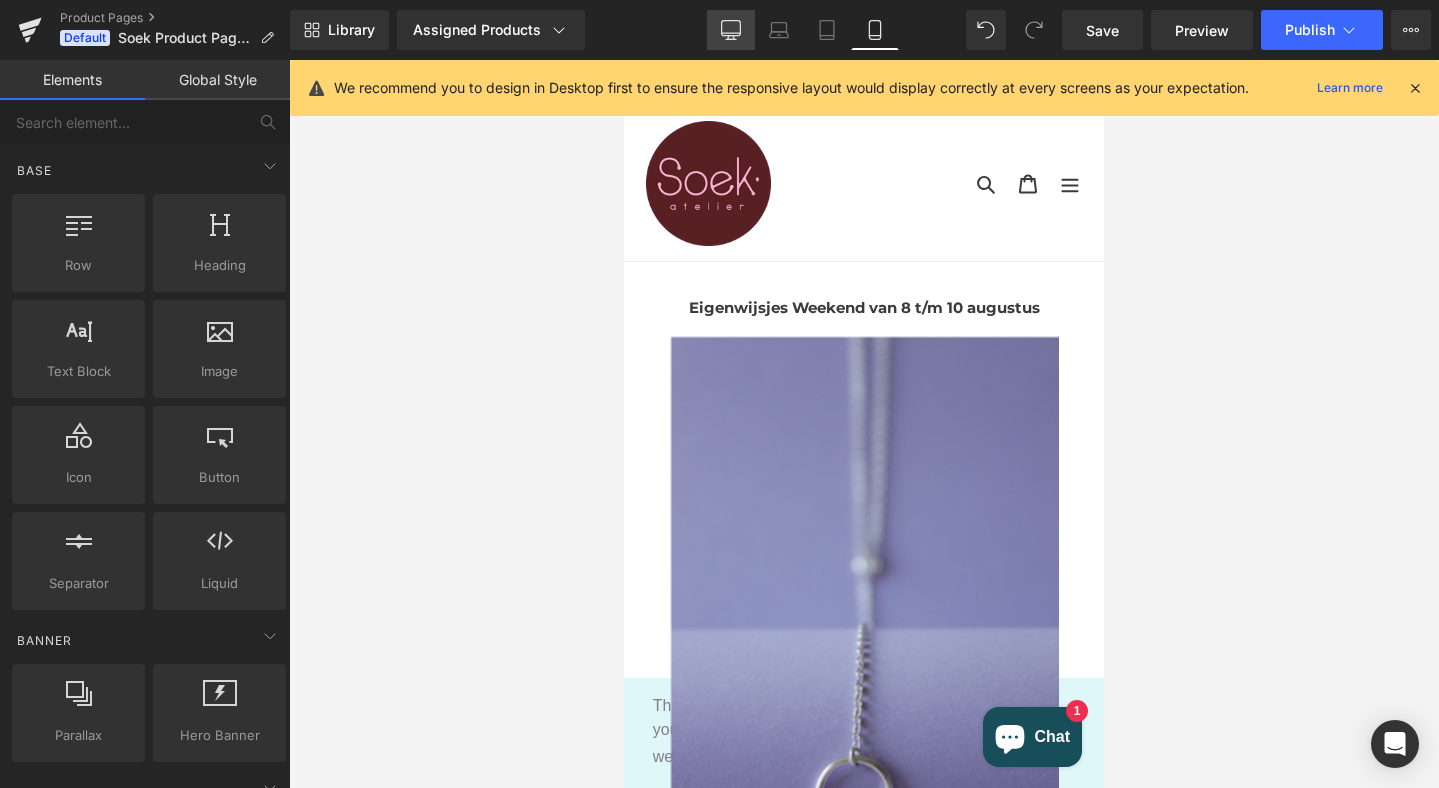 click on "Desktop" at bounding box center [731, 30] 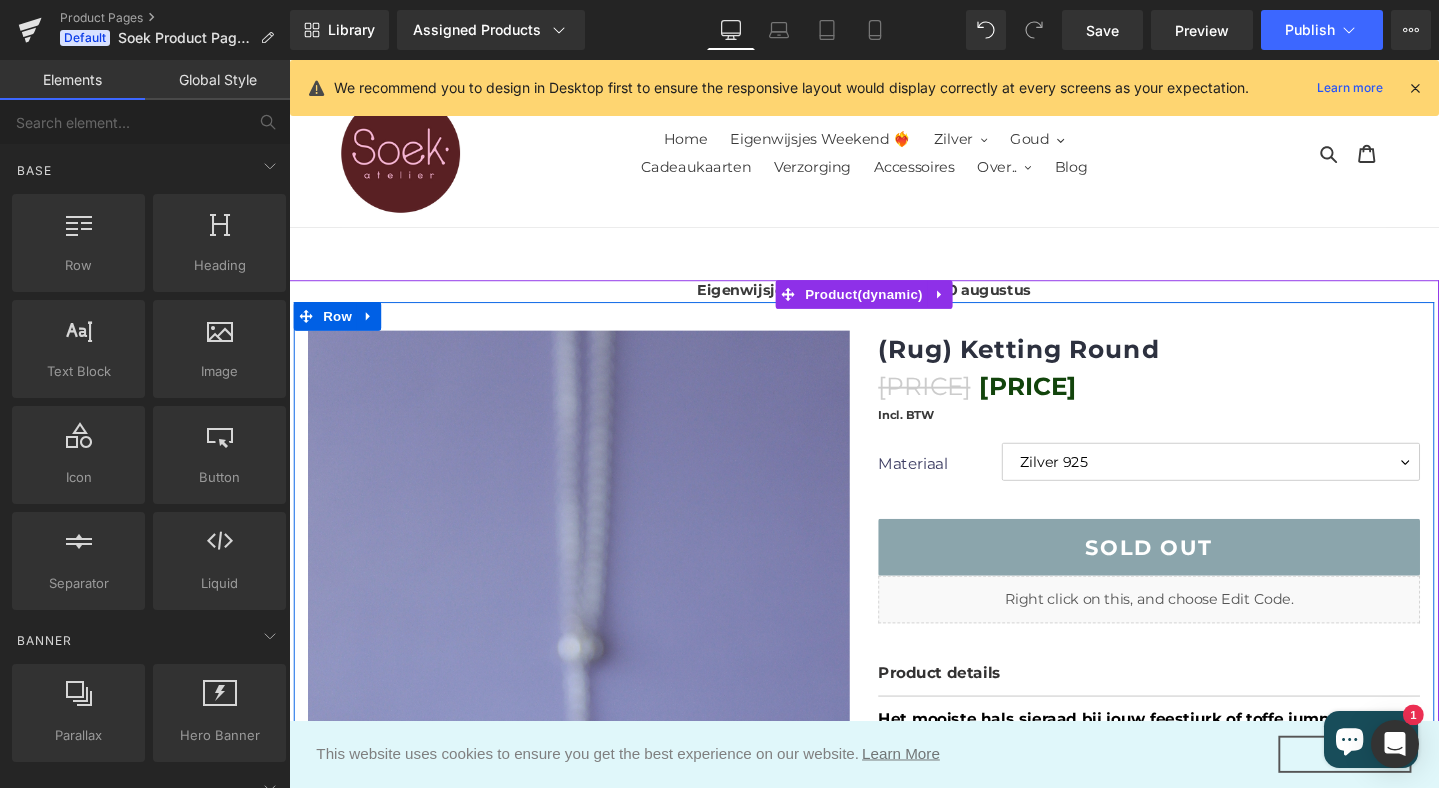 scroll, scrollTop: 0, scrollLeft: 0, axis: both 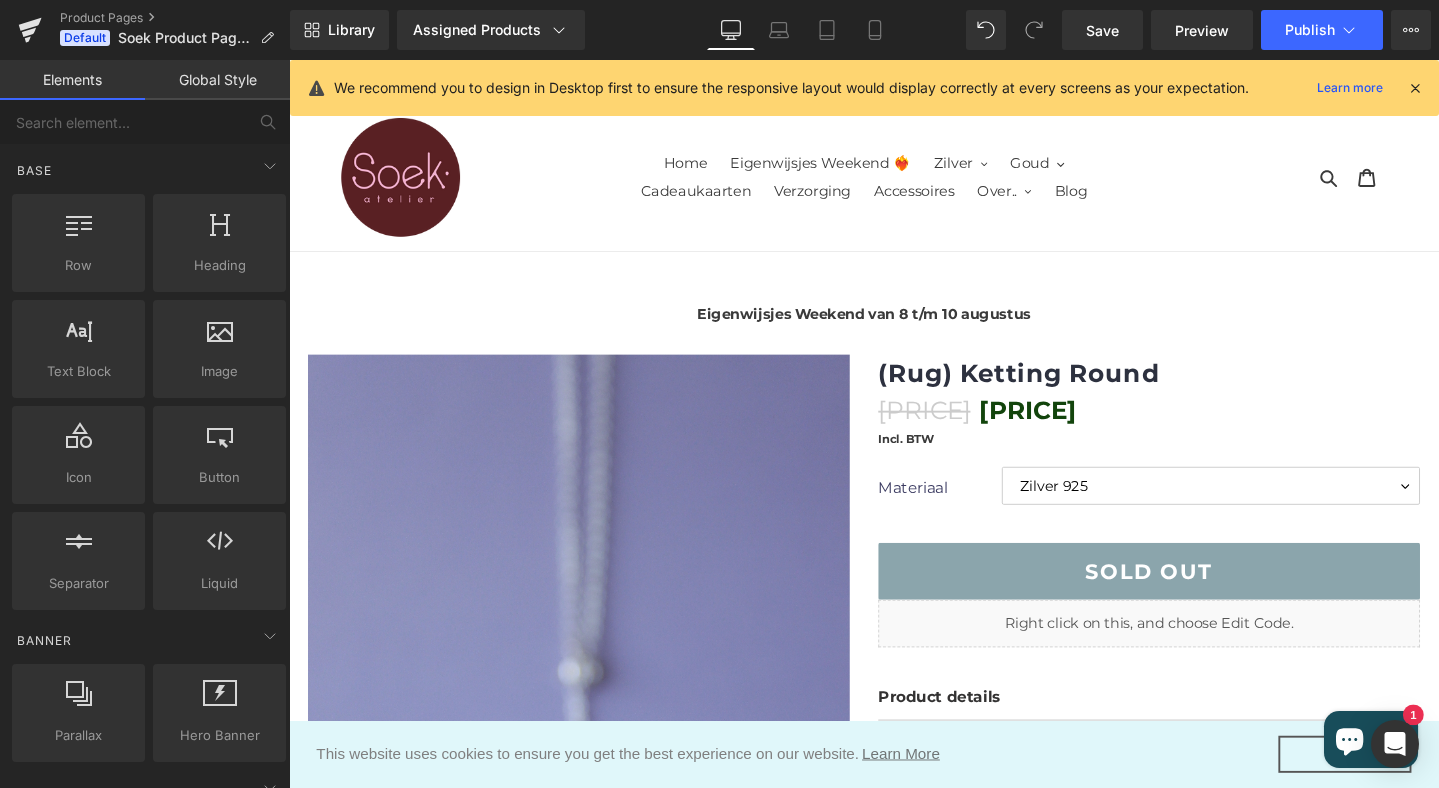 click on "Eigenwijsjes Weekend van [DATE]
Text Block
(P) Image ‹ ›" at bounding box center (894, 2985) 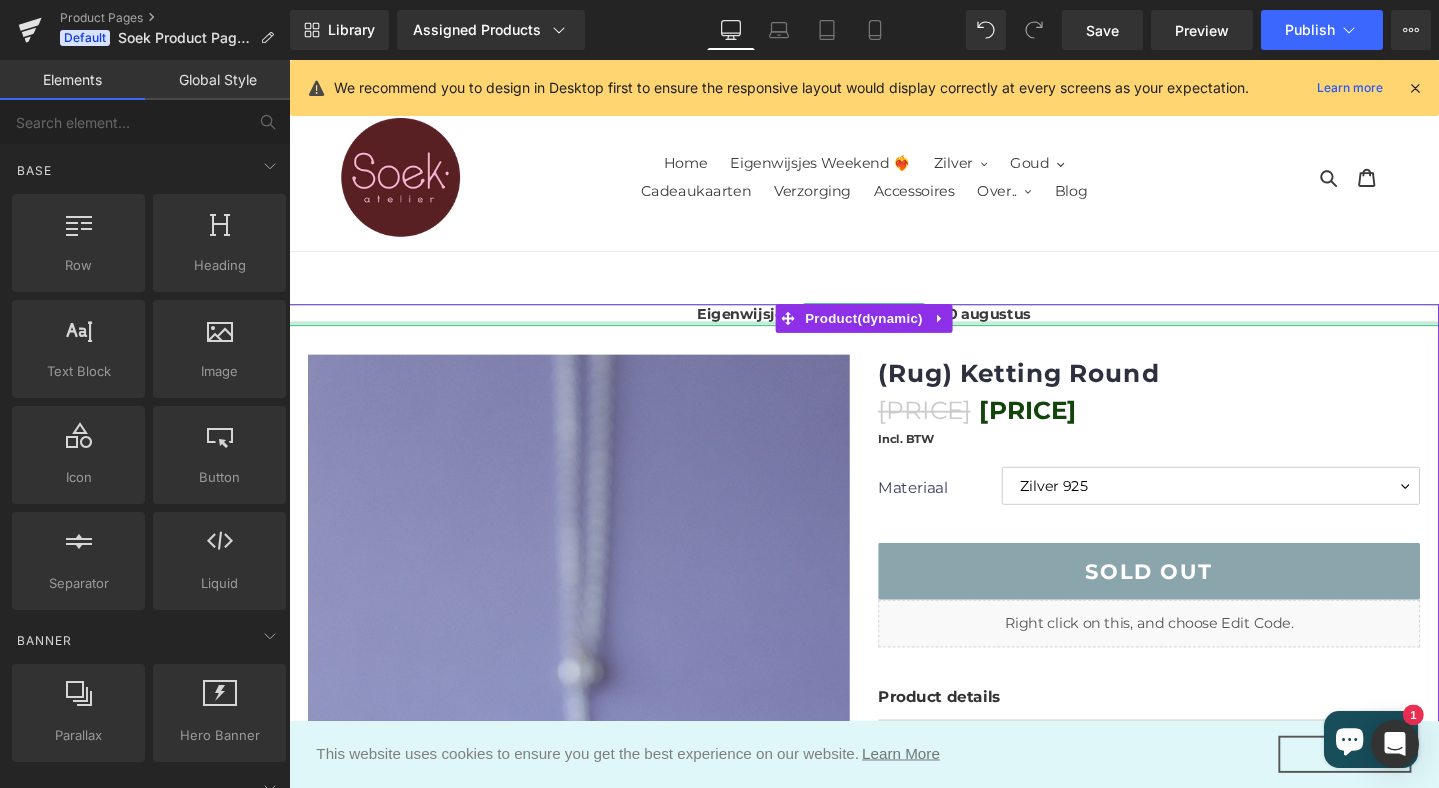 click at bounding box center (894, 337) 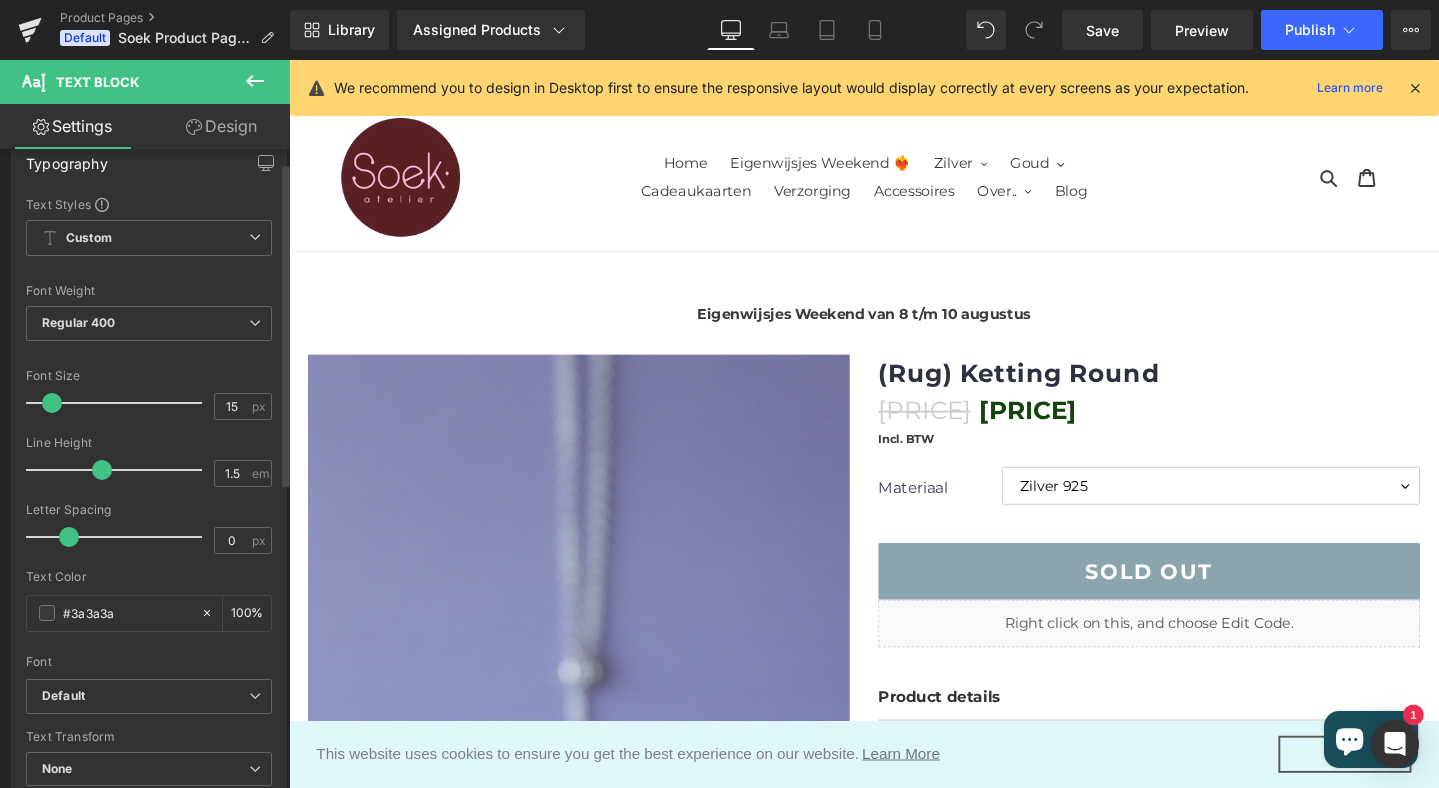 scroll, scrollTop: 0, scrollLeft: 0, axis: both 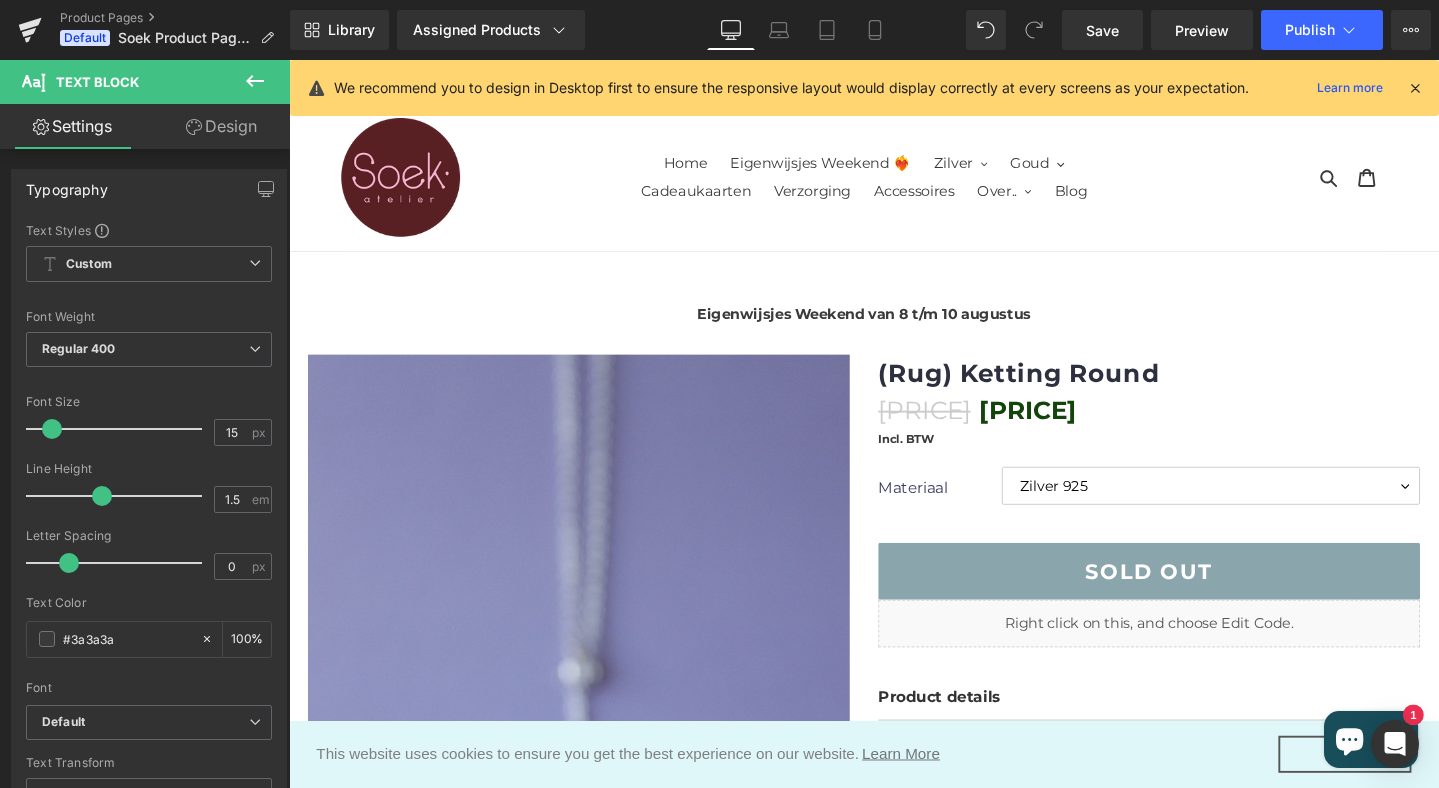 click on "Design" at bounding box center (221, 126) 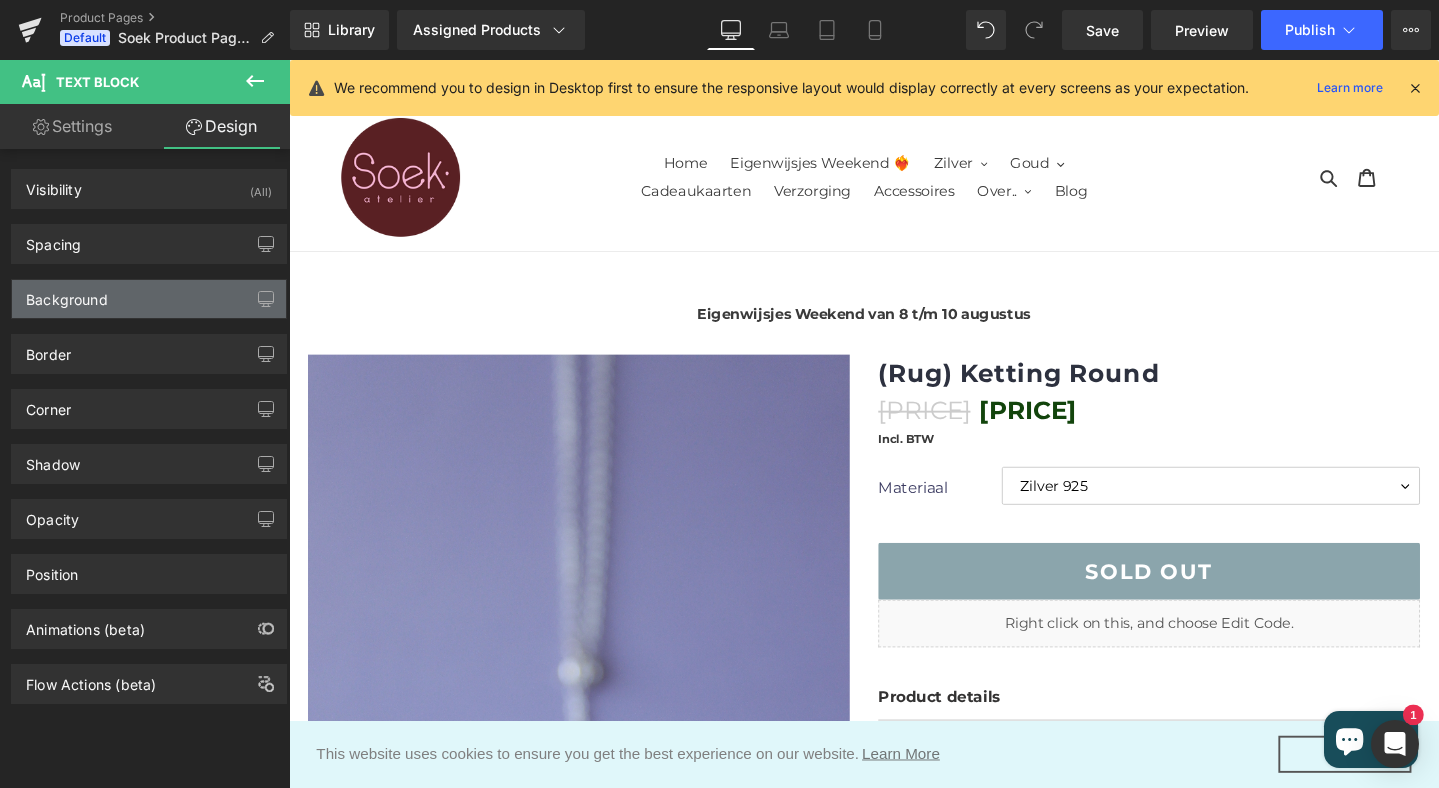 click on "Background" at bounding box center [67, 294] 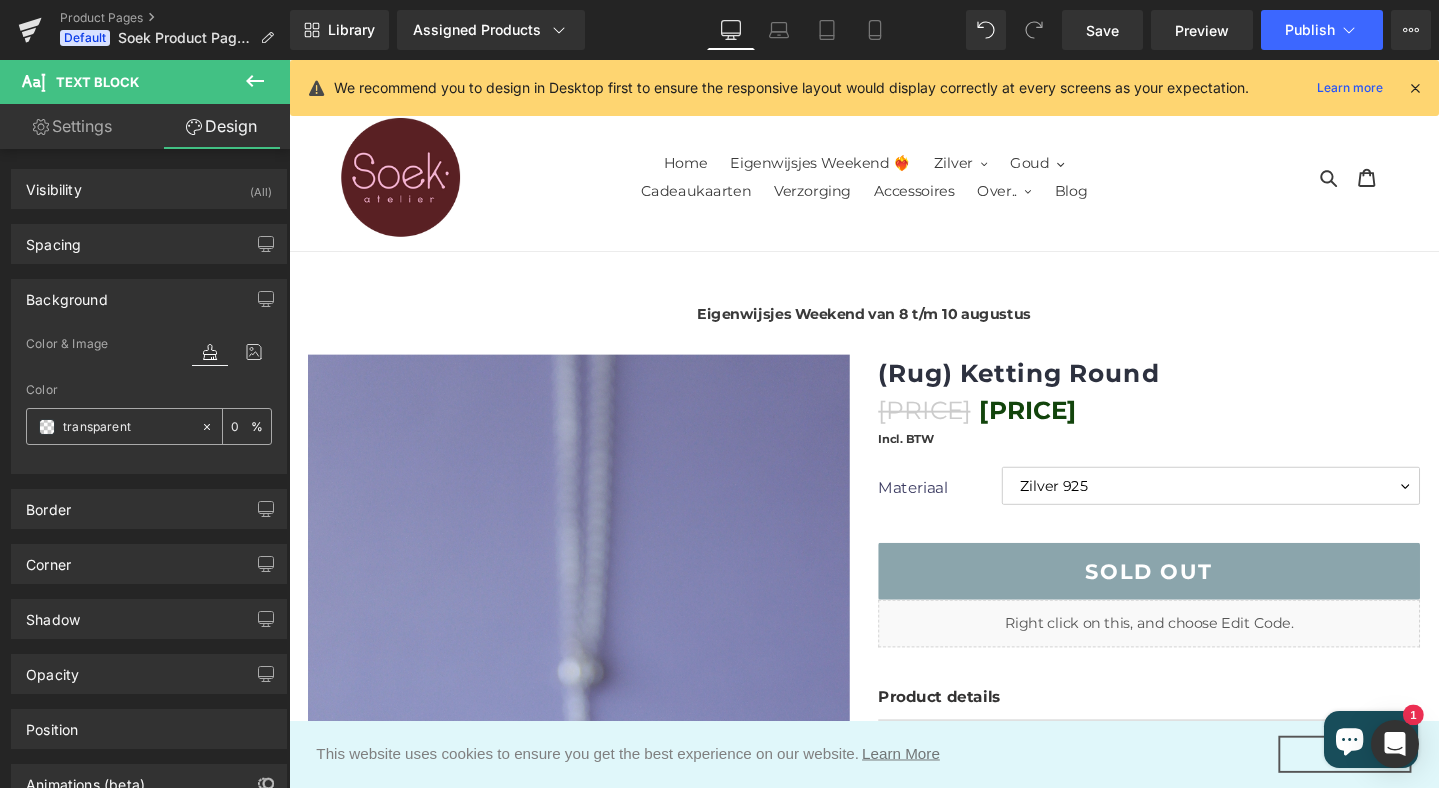 click at bounding box center [47, 427] 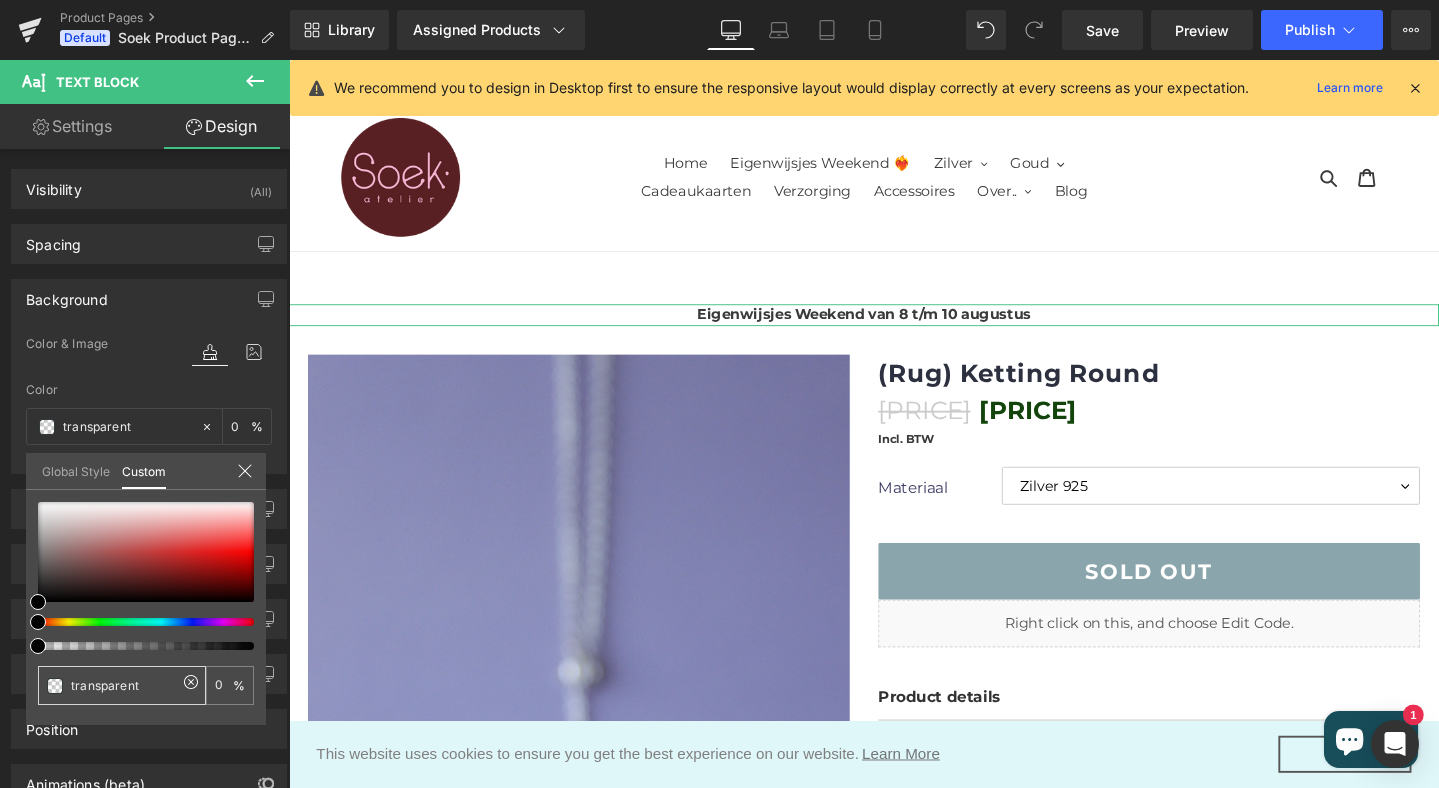 click on "transparent" at bounding box center (124, 685) 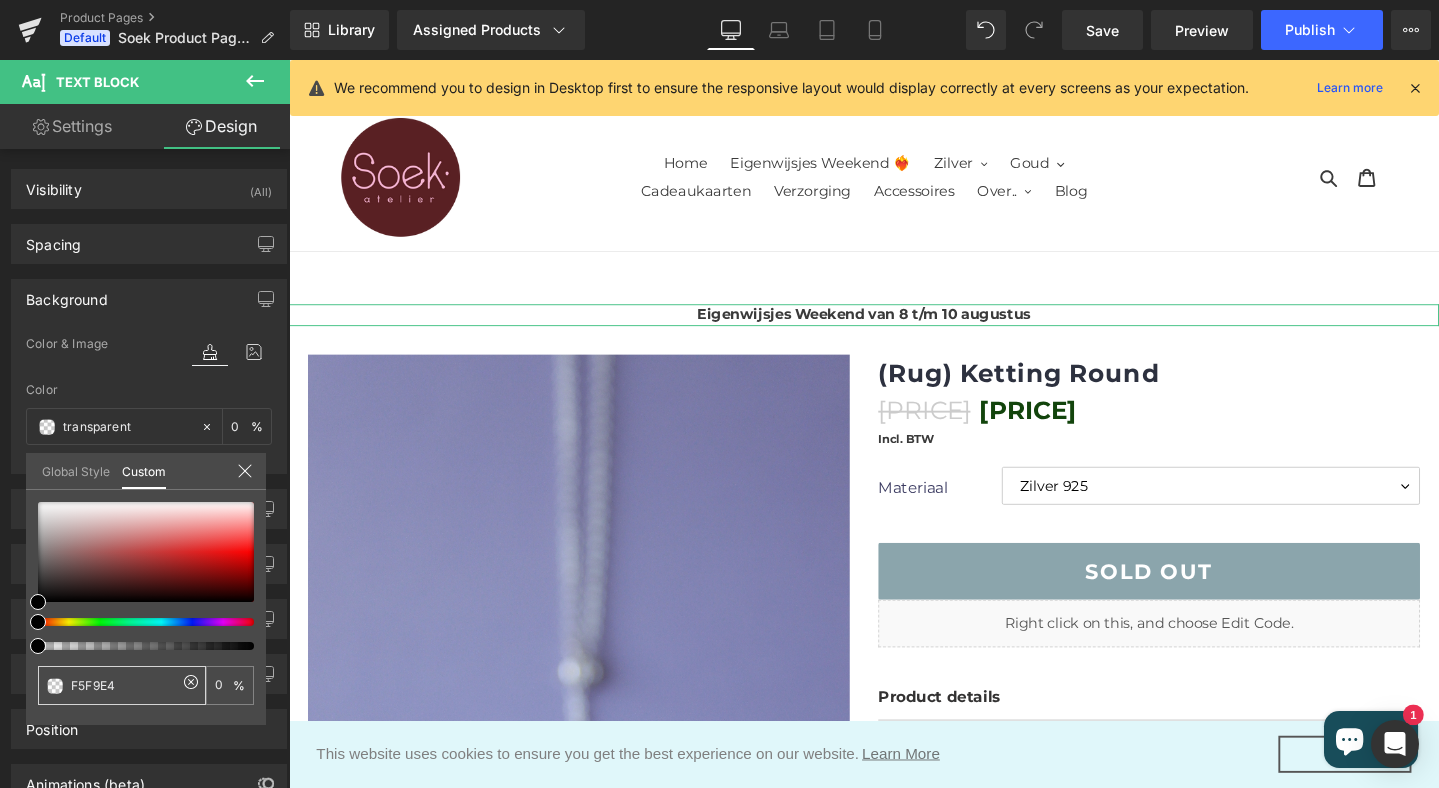 type on "F5F9E4" 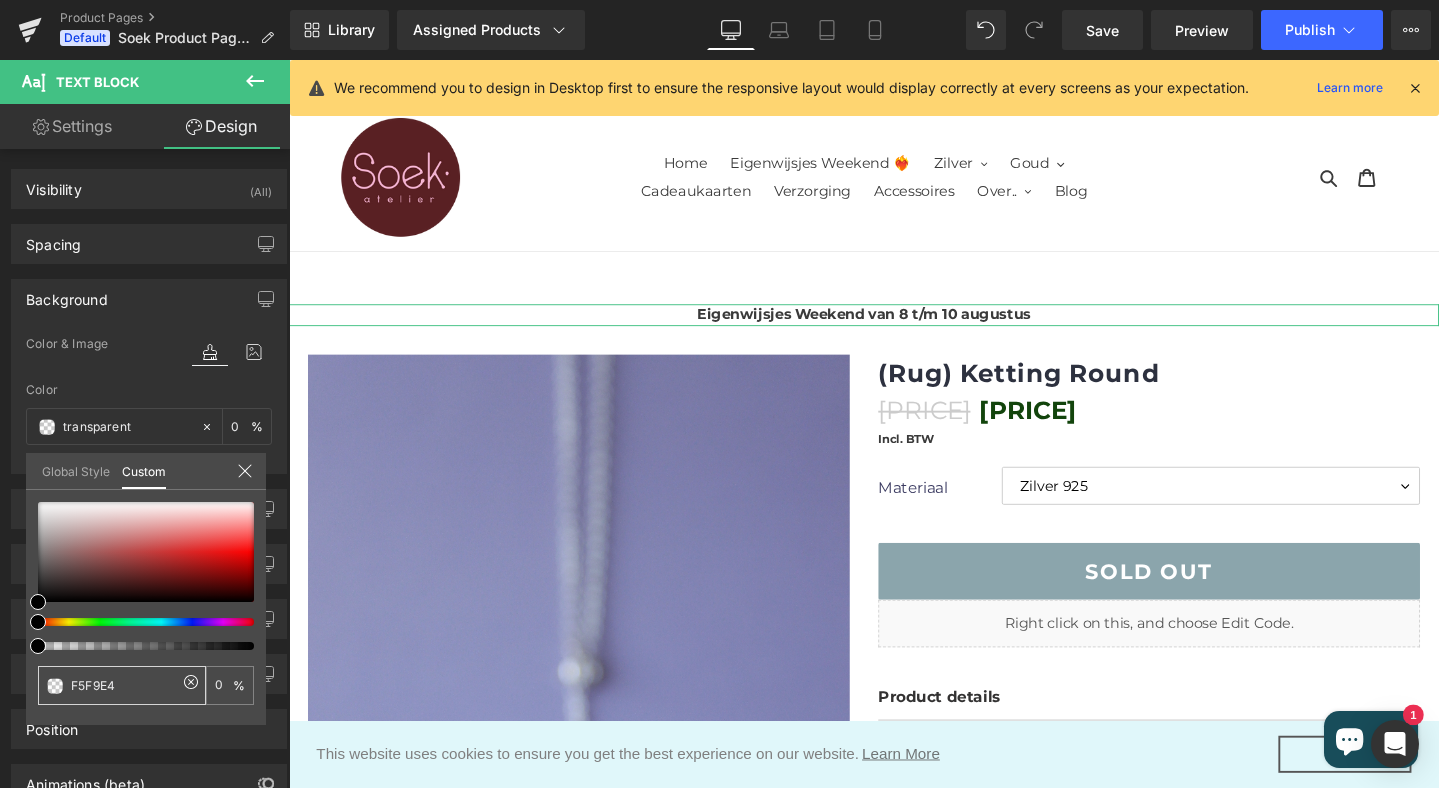 type on "100" 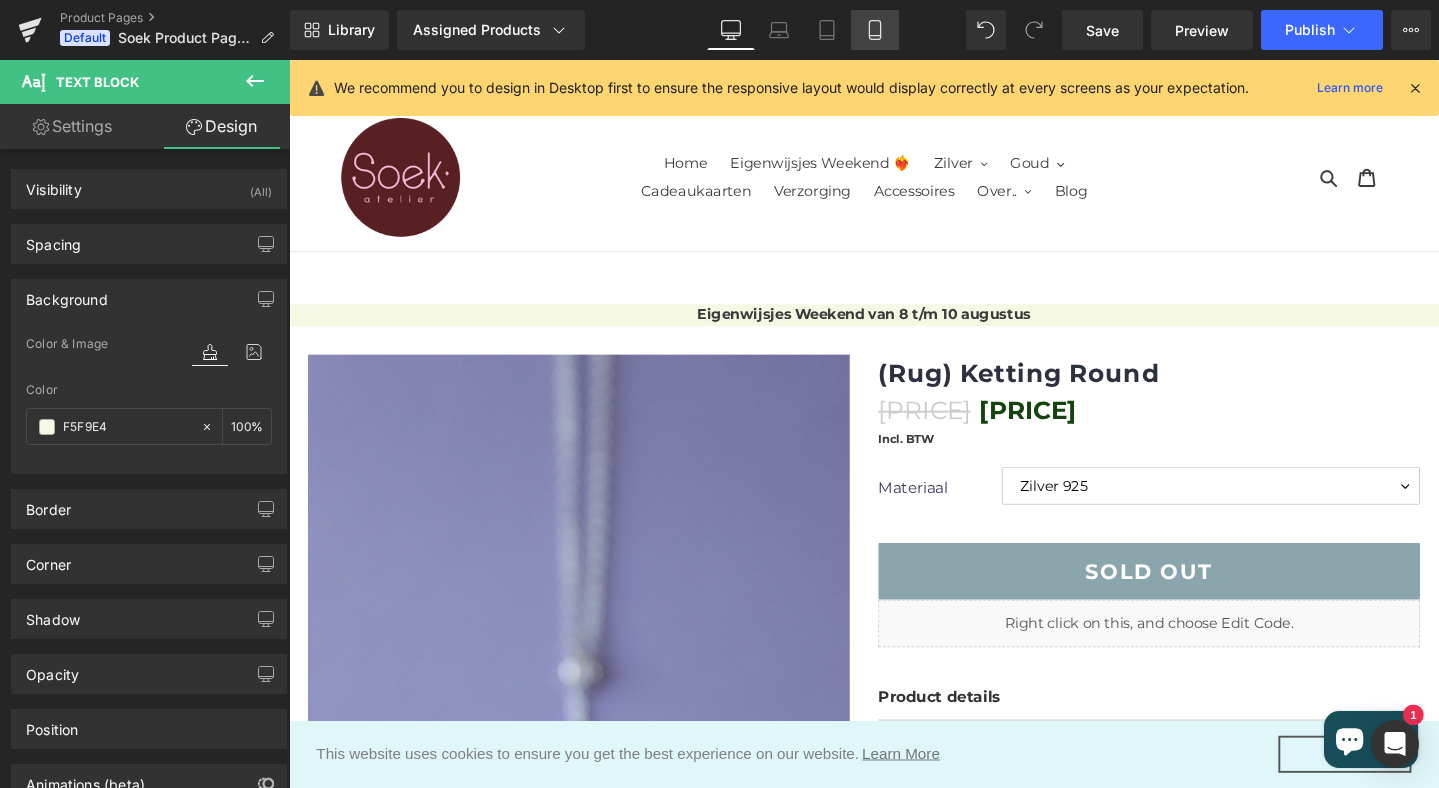 click 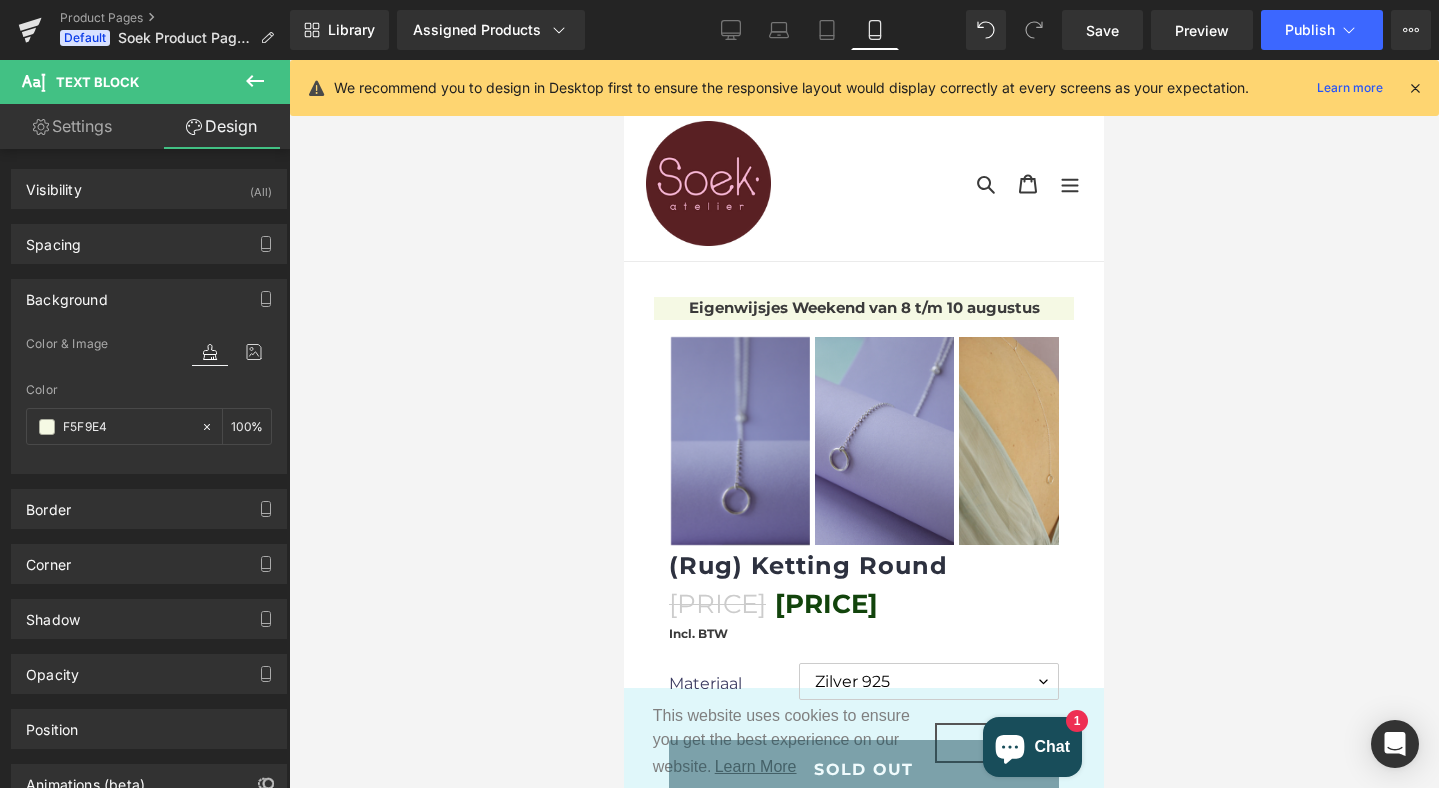 type on "#f5f9e4" 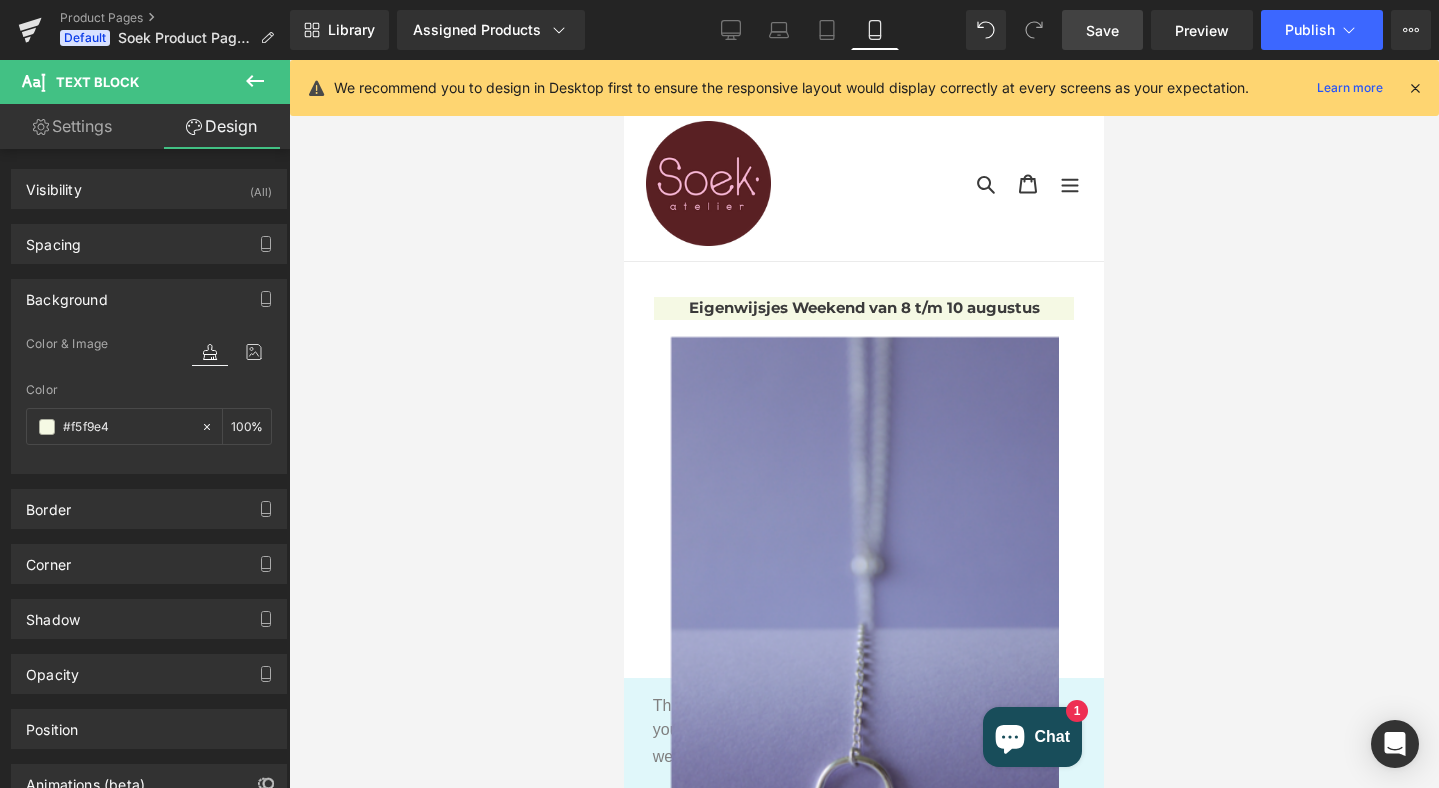 click on "Save" at bounding box center (1102, 30) 